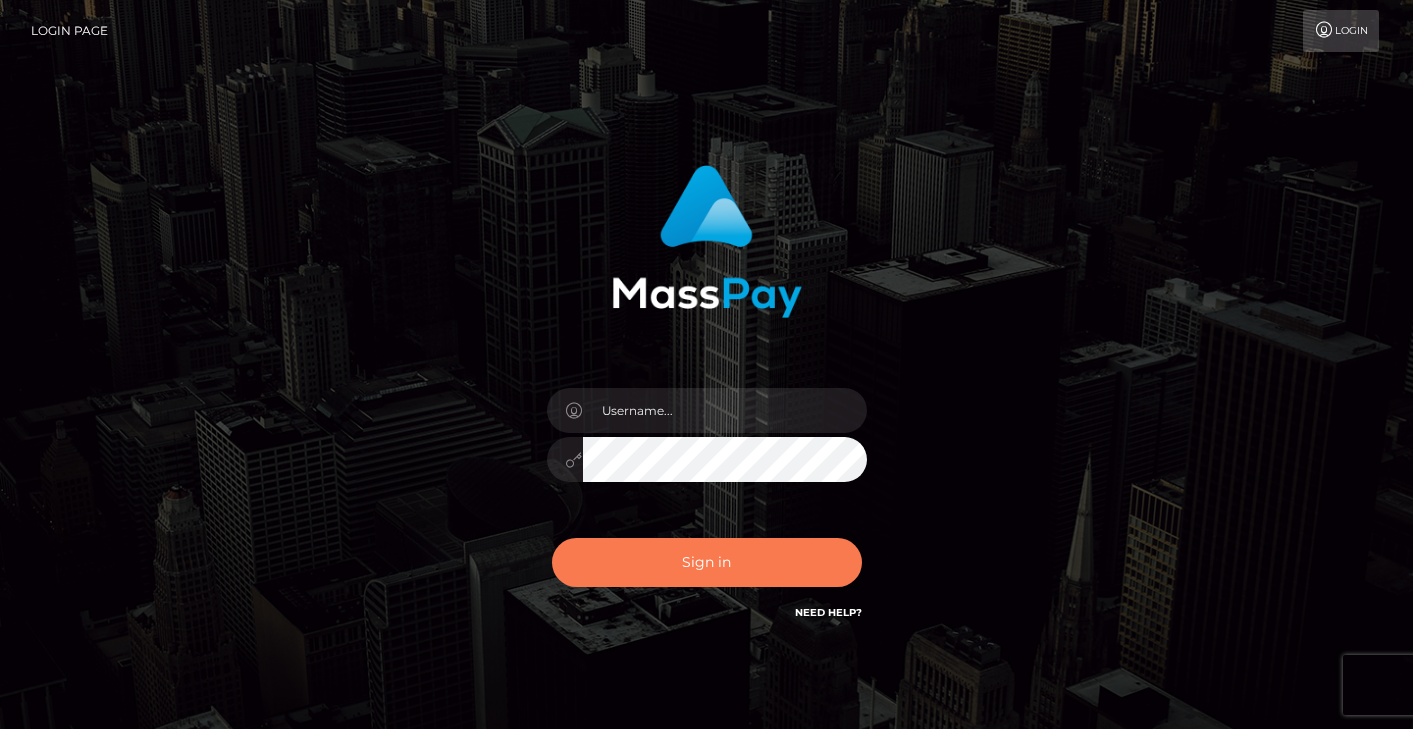 scroll, scrollTop: 0, scrollLeft: 0, axis: both 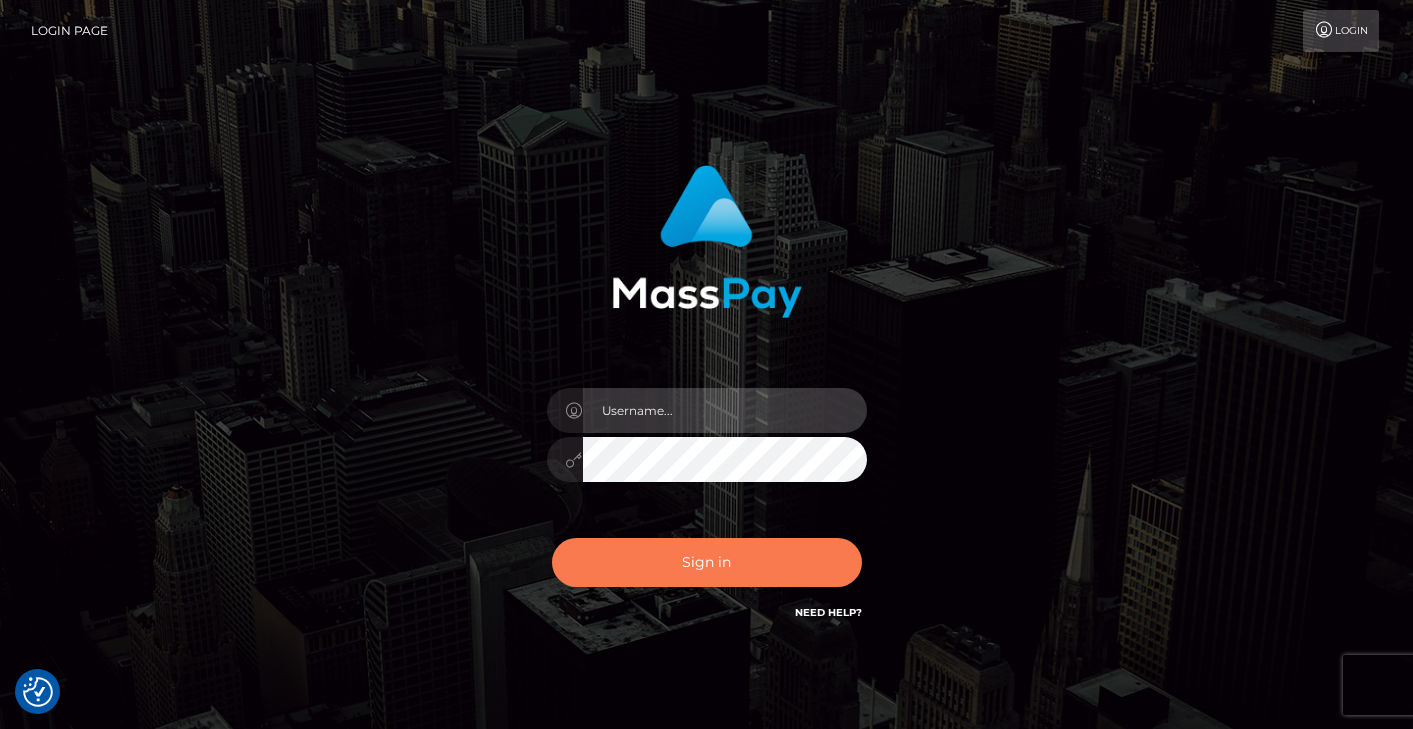 type on "vlad" 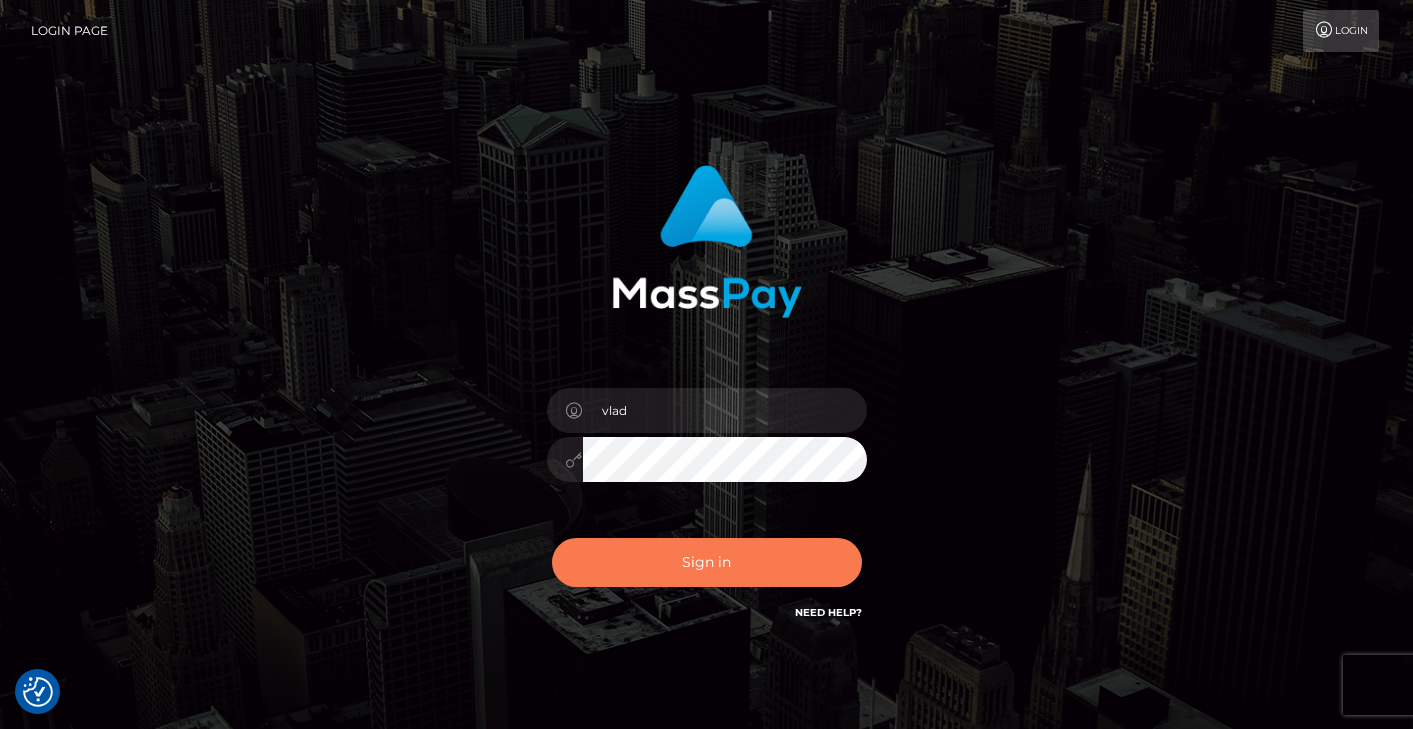 click on "Sign in" at bounding box center (707, 562) 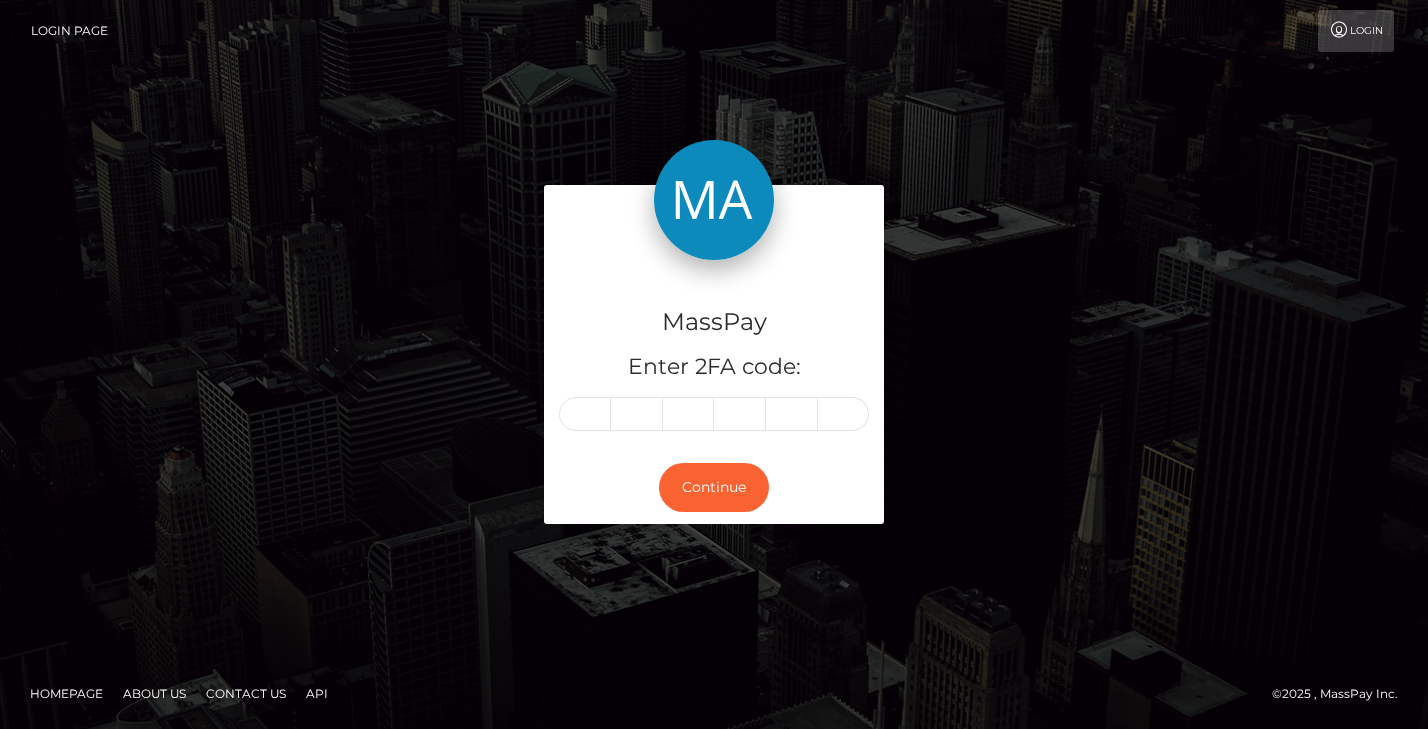scroll, scrollTop: 0, scrollLeft: 0, axis: both 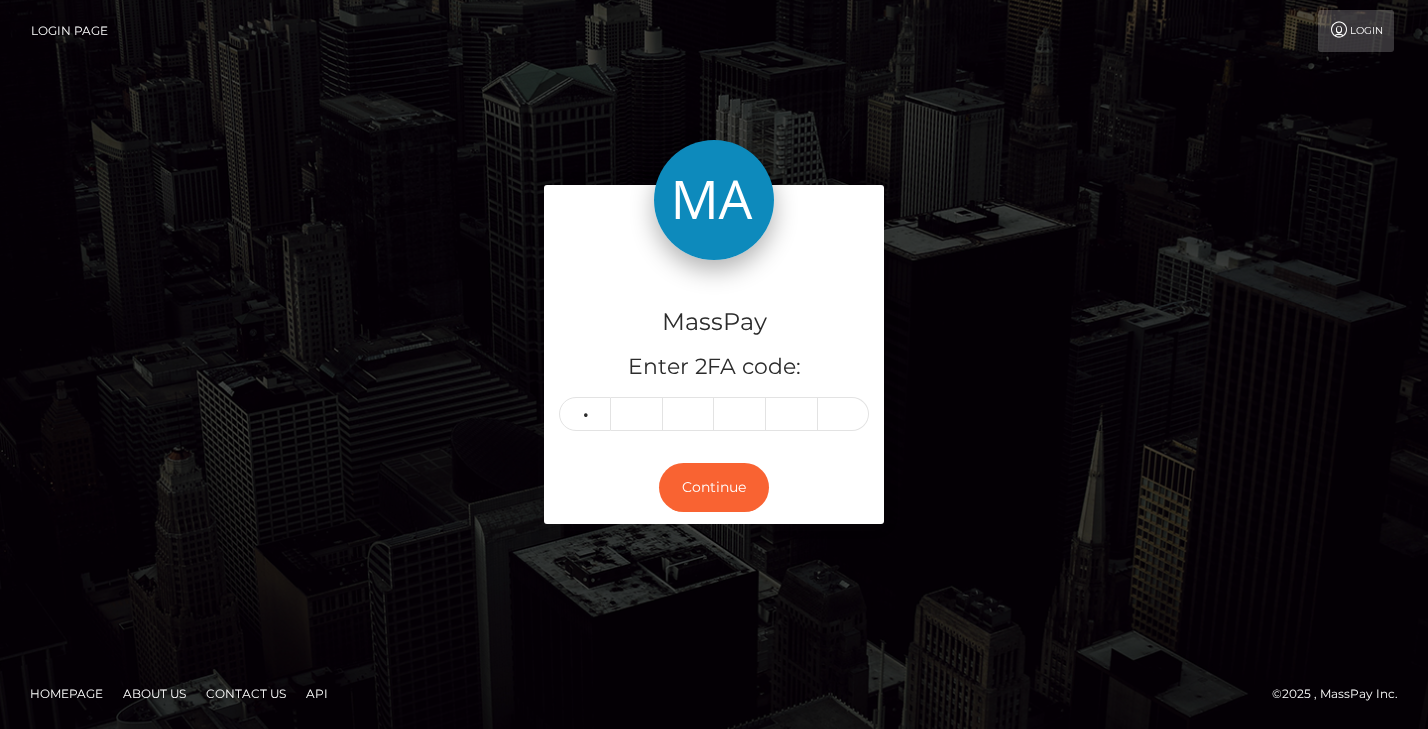 type on "2" 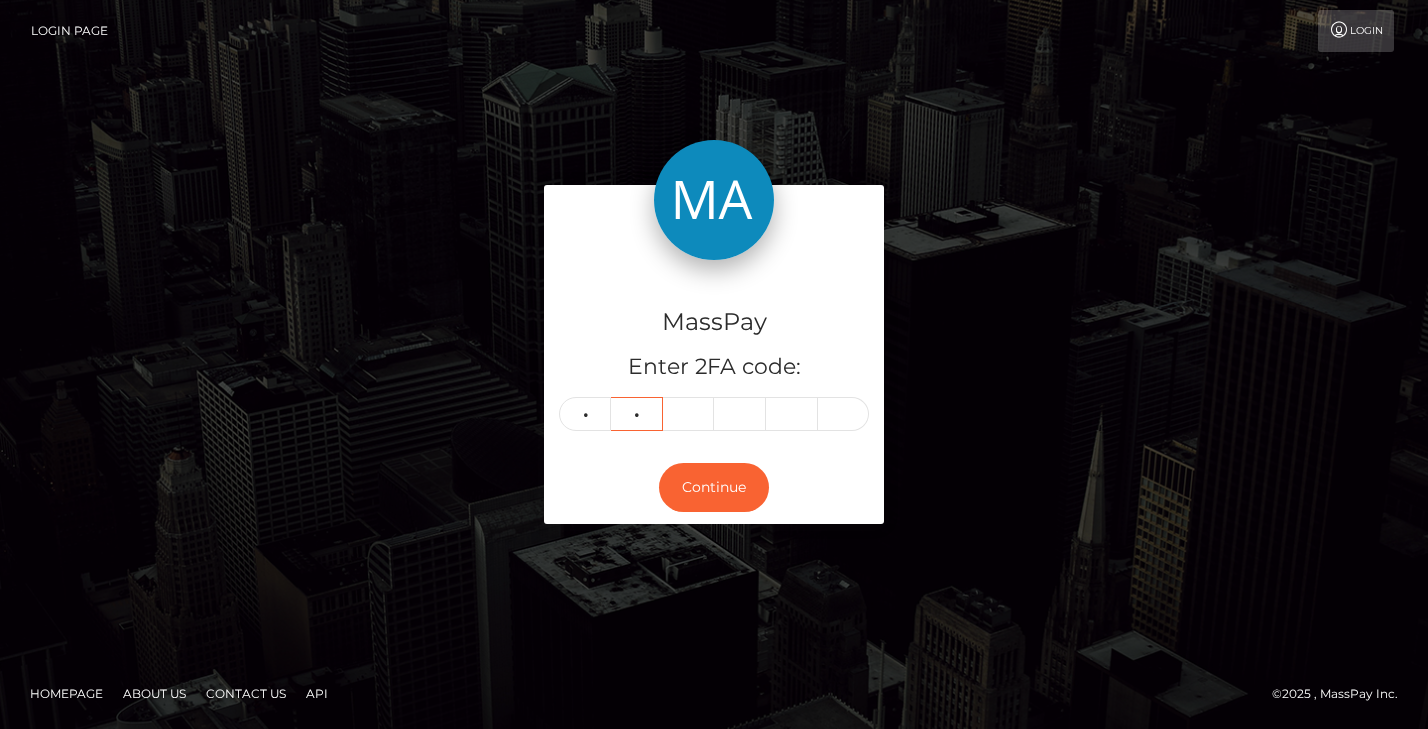 type on "6" 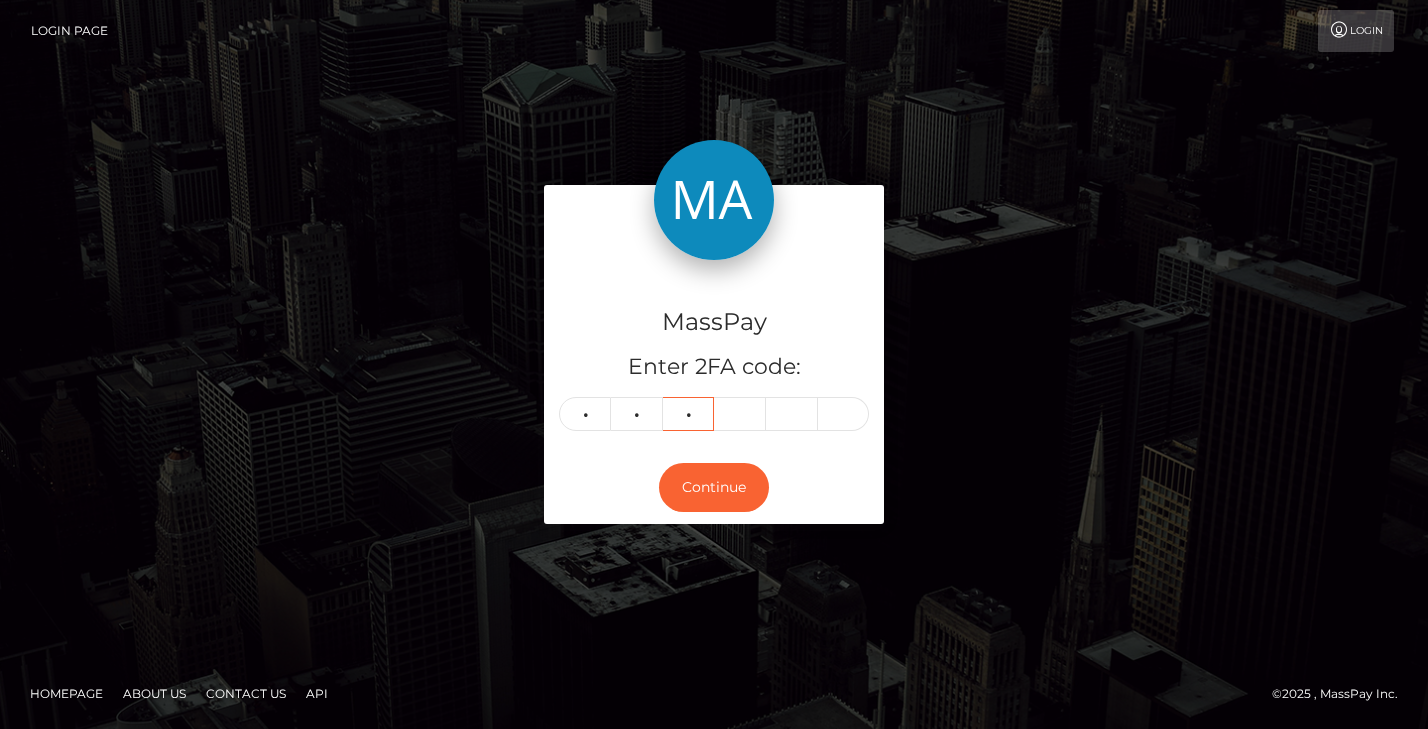 type on "6" 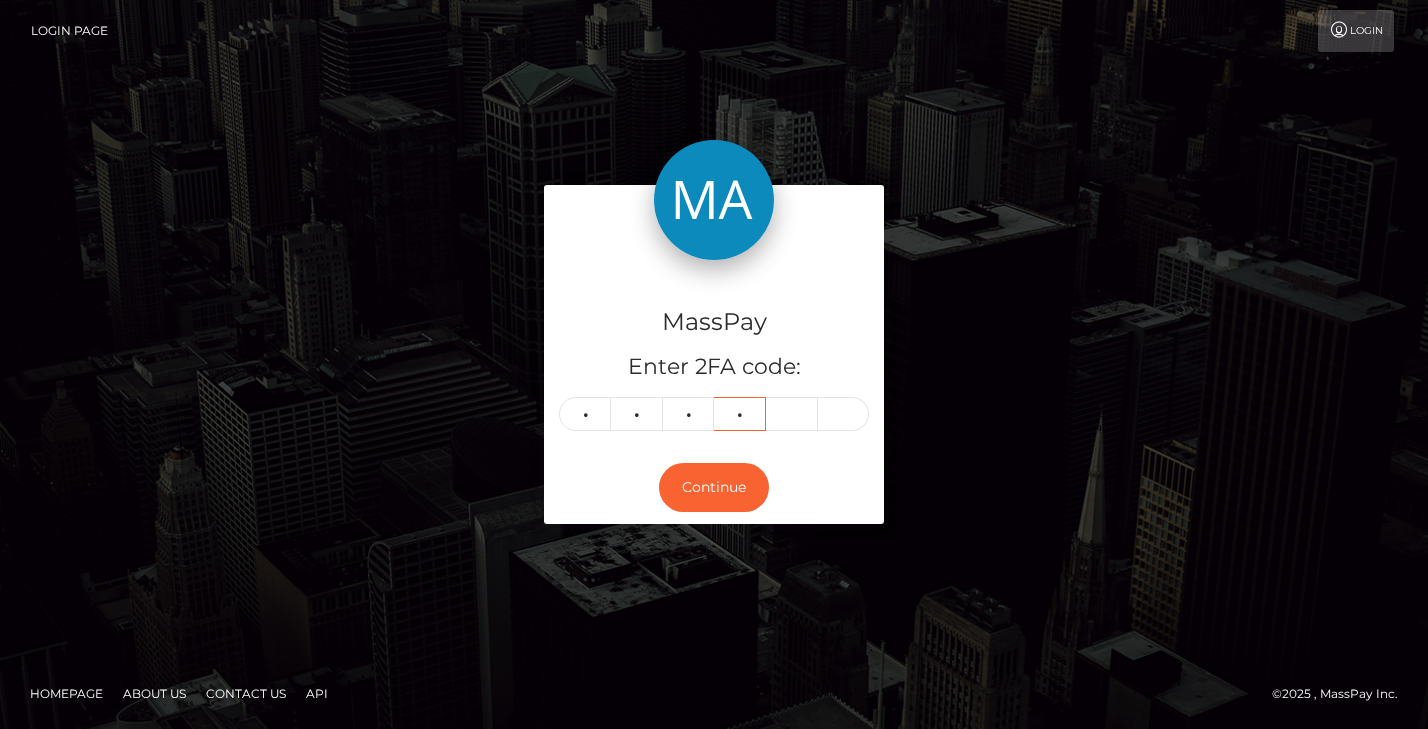type on "9" 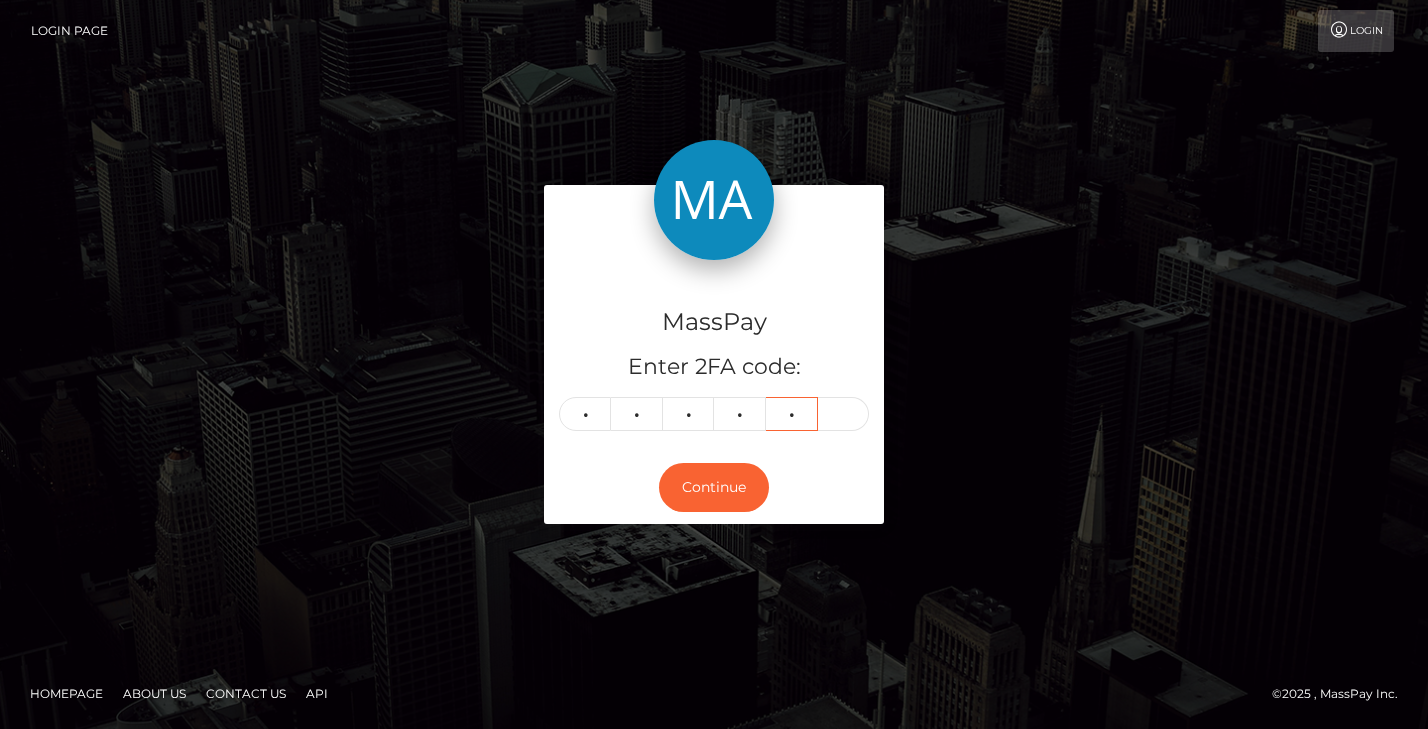 type on "1" 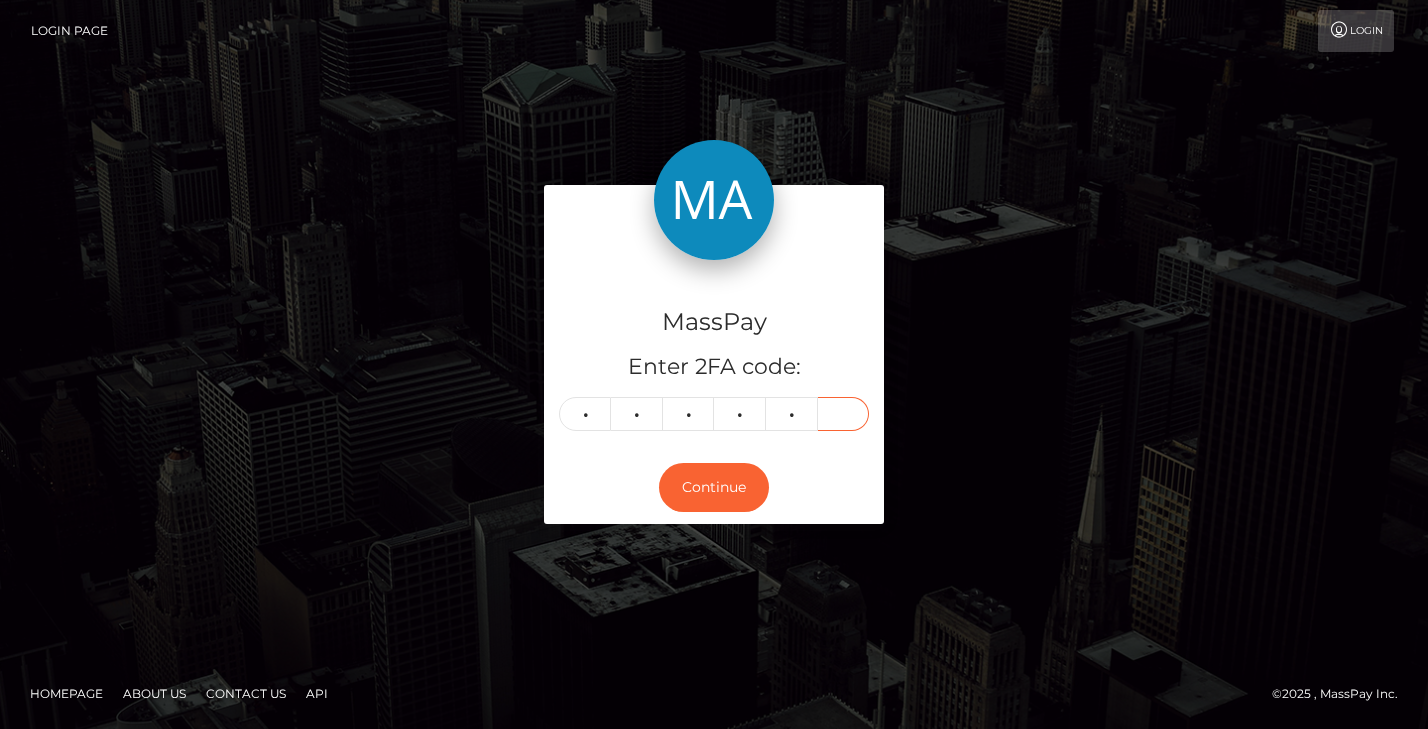 type on "2" 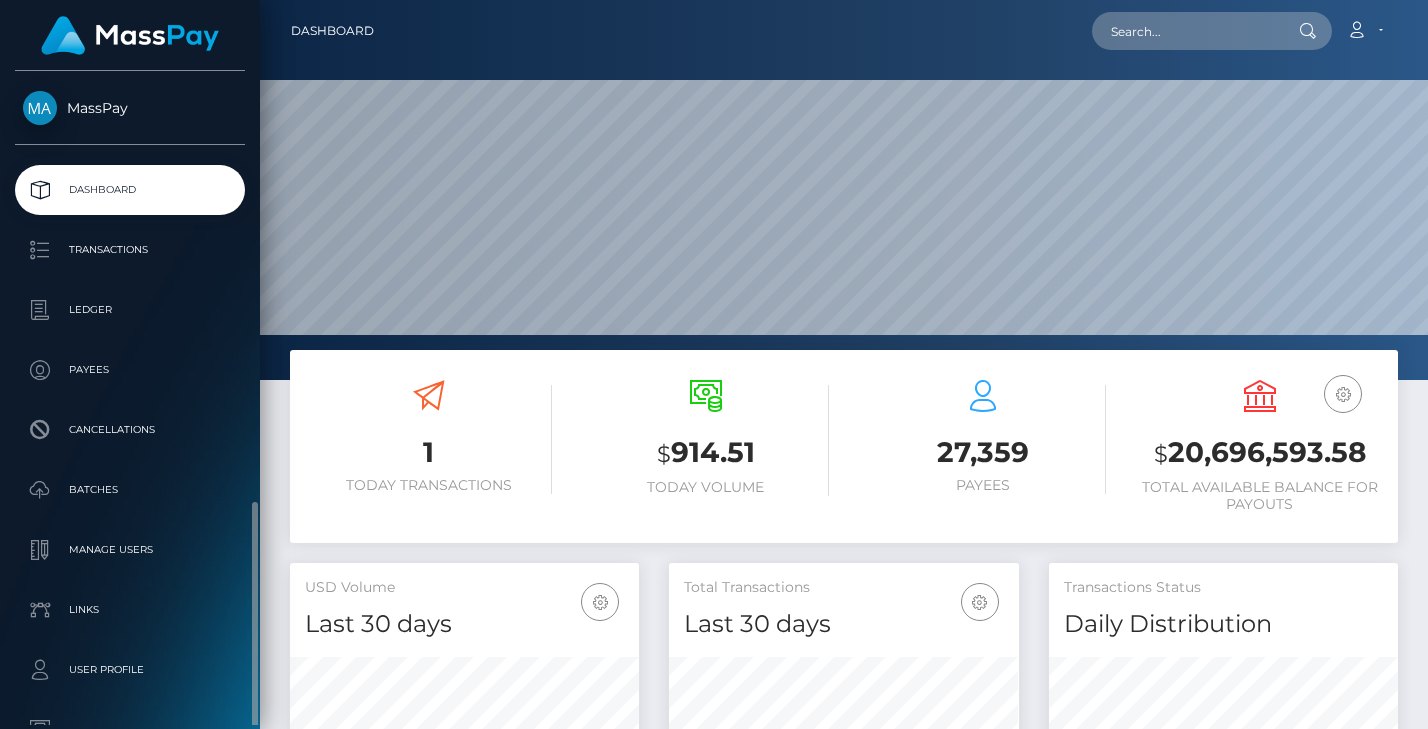 scroll, scrollTop: 0, scrollLeft: 0, axis: both 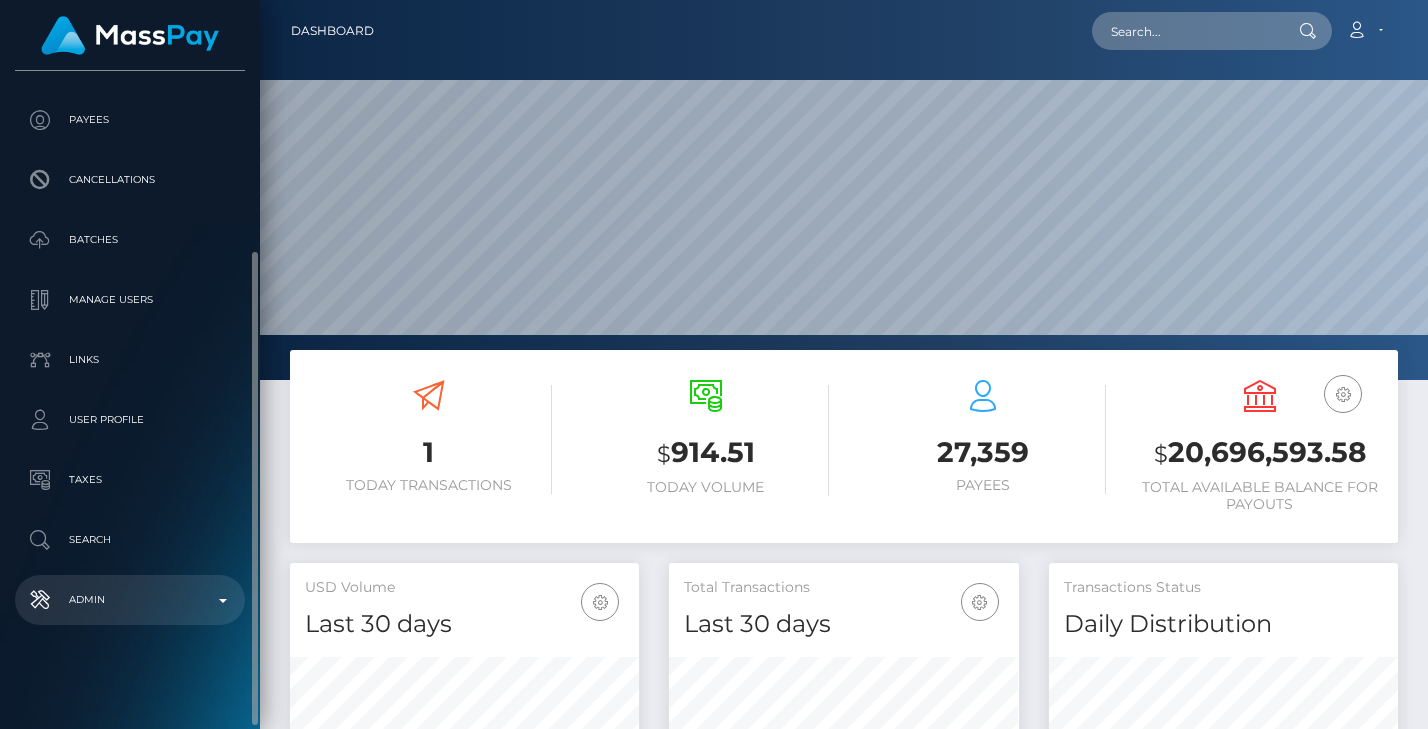 click on "Admin" at bounding box center [130, 600] 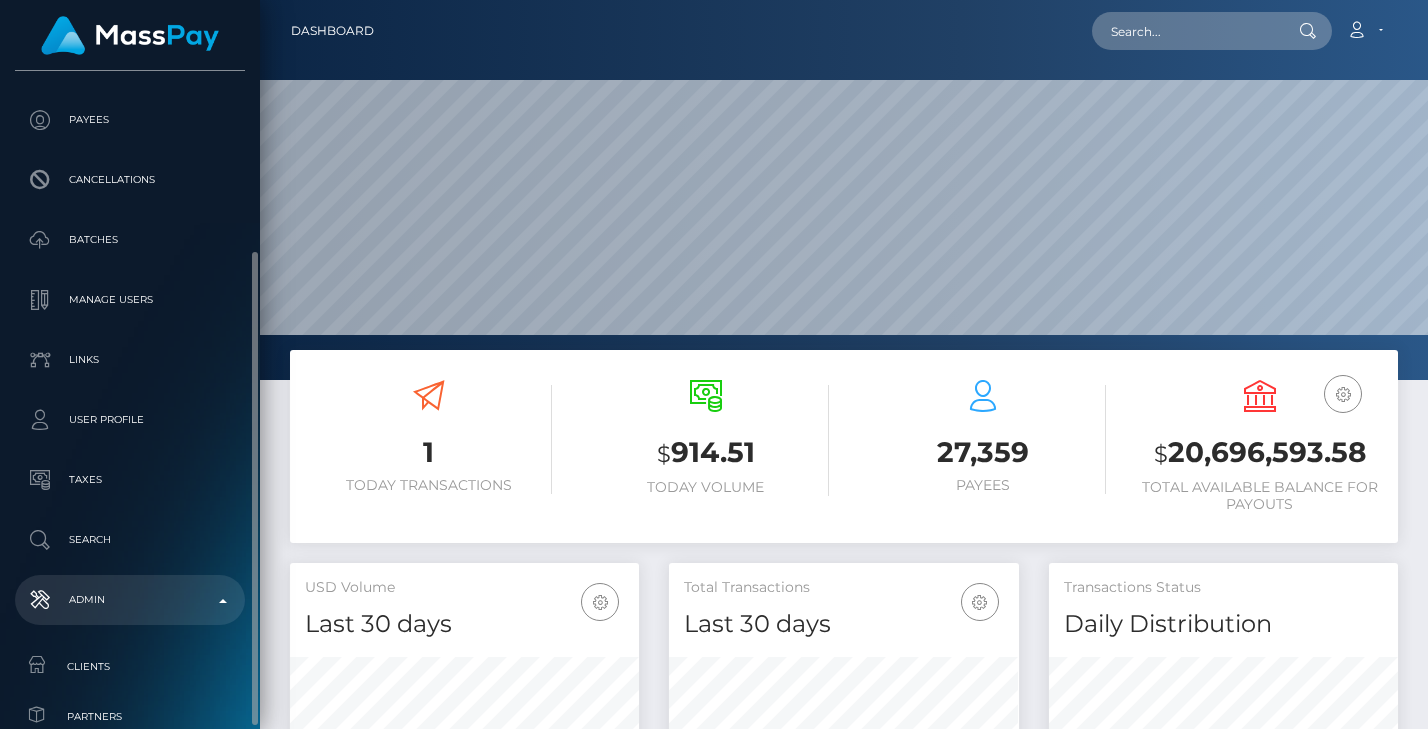 scroll, scrollTop: 713, scrollLeft: 0, axis: vertical 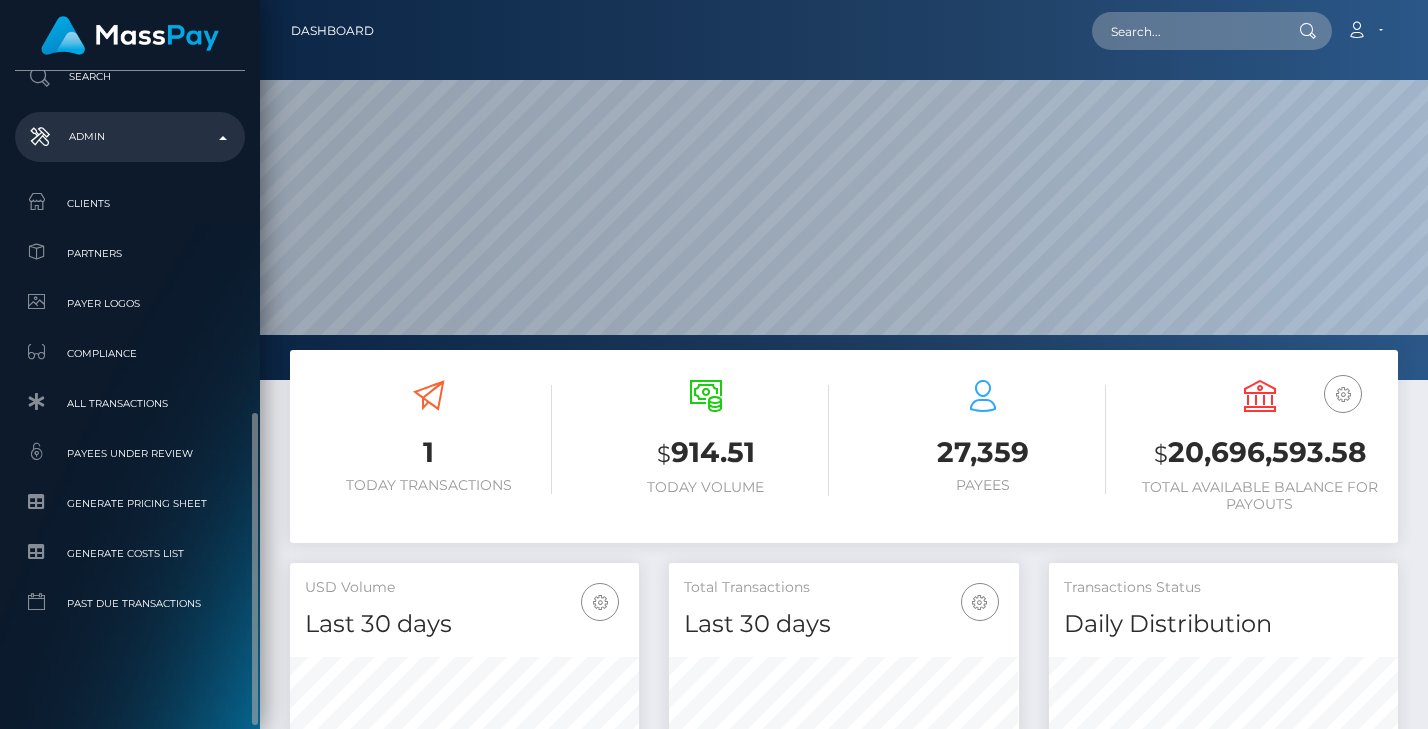 click on "Admin" at bounding box center [130, 137] 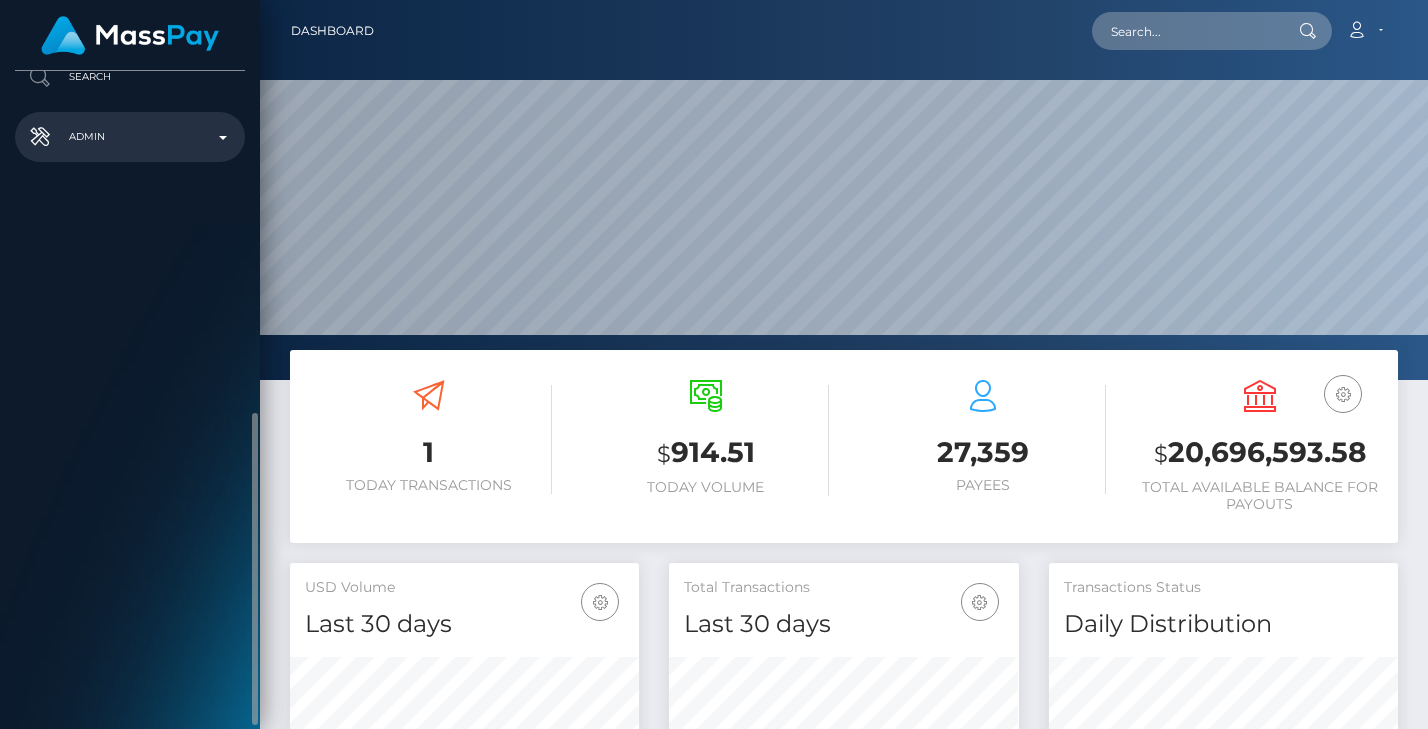 click on "Admin" at bounding box center (130, 137) 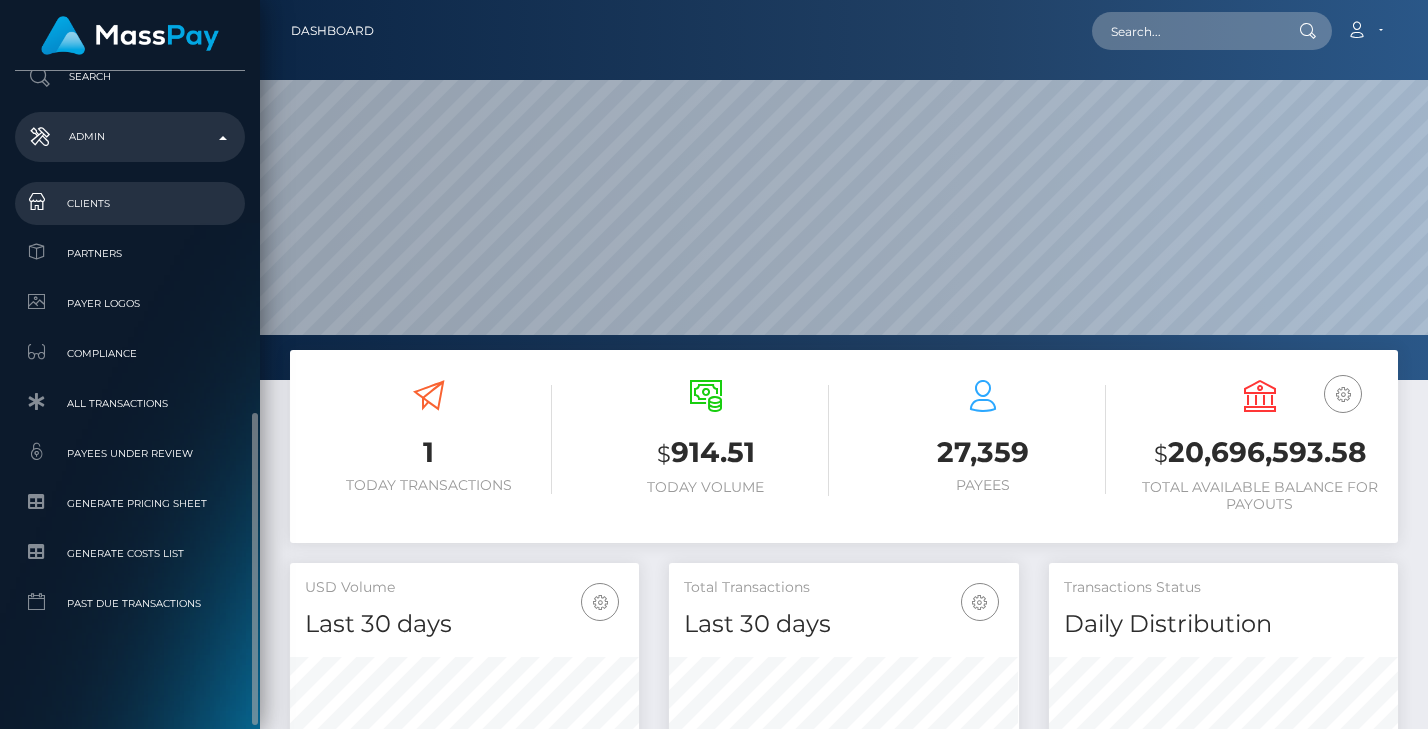 click on "Clients" at bounding box center [130, 203] 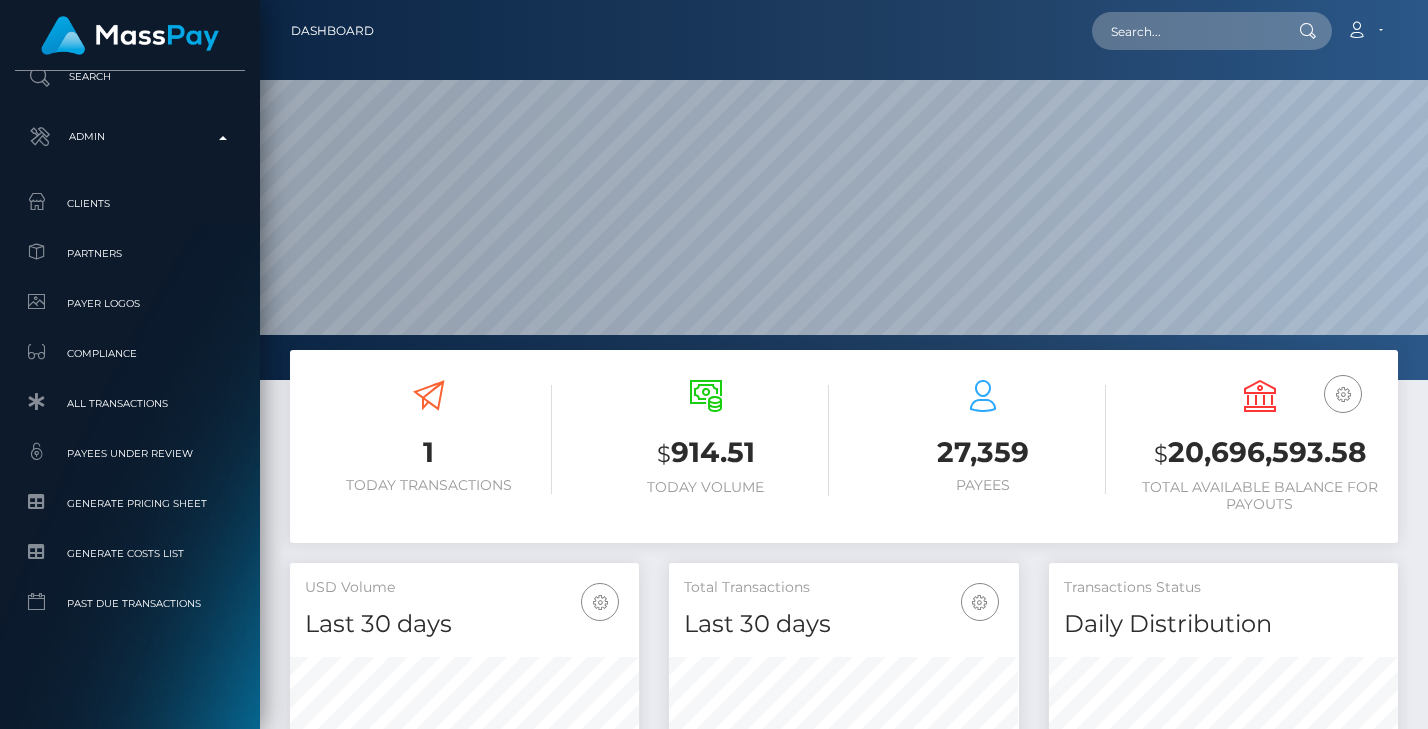 click on "1
Today Transactions
$ 914.51
Today Volume
27,359 Payees" at bounding box center (844, 456) 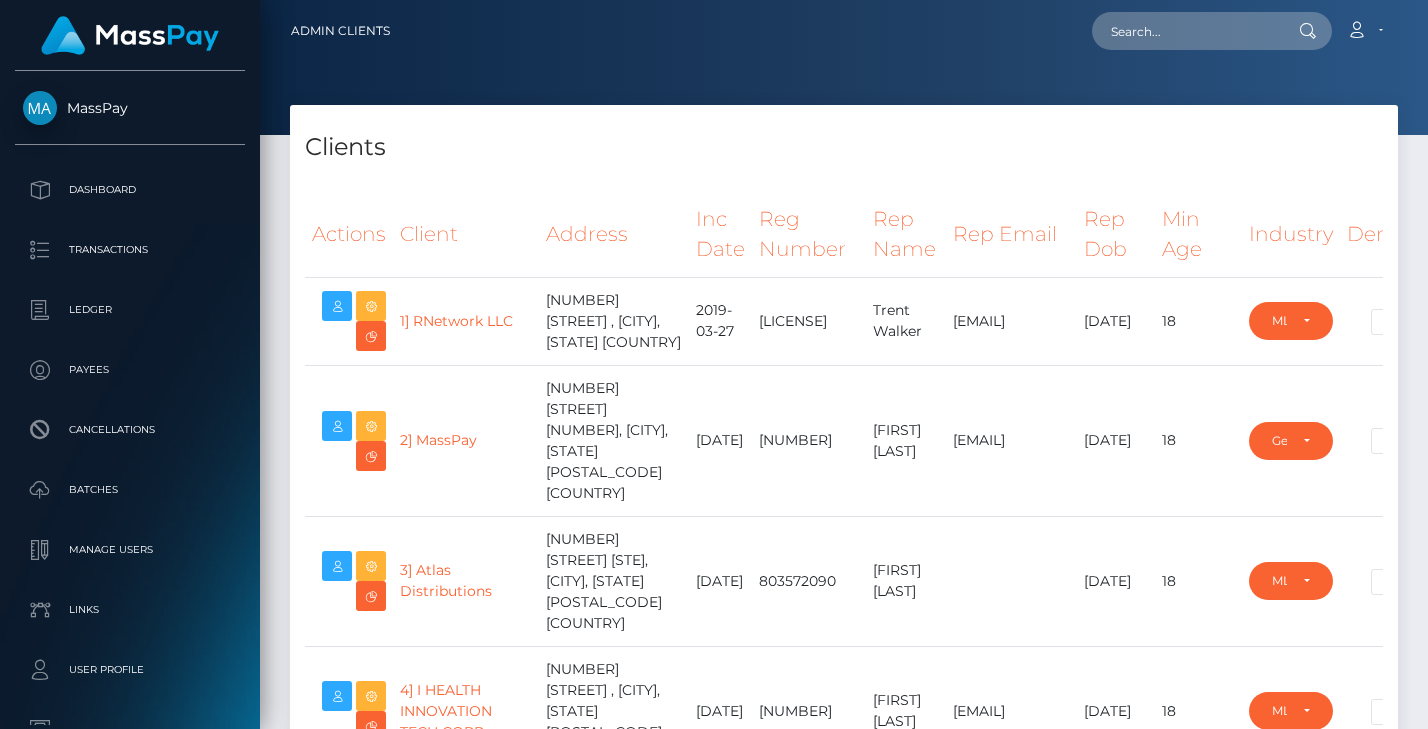 select on "223" 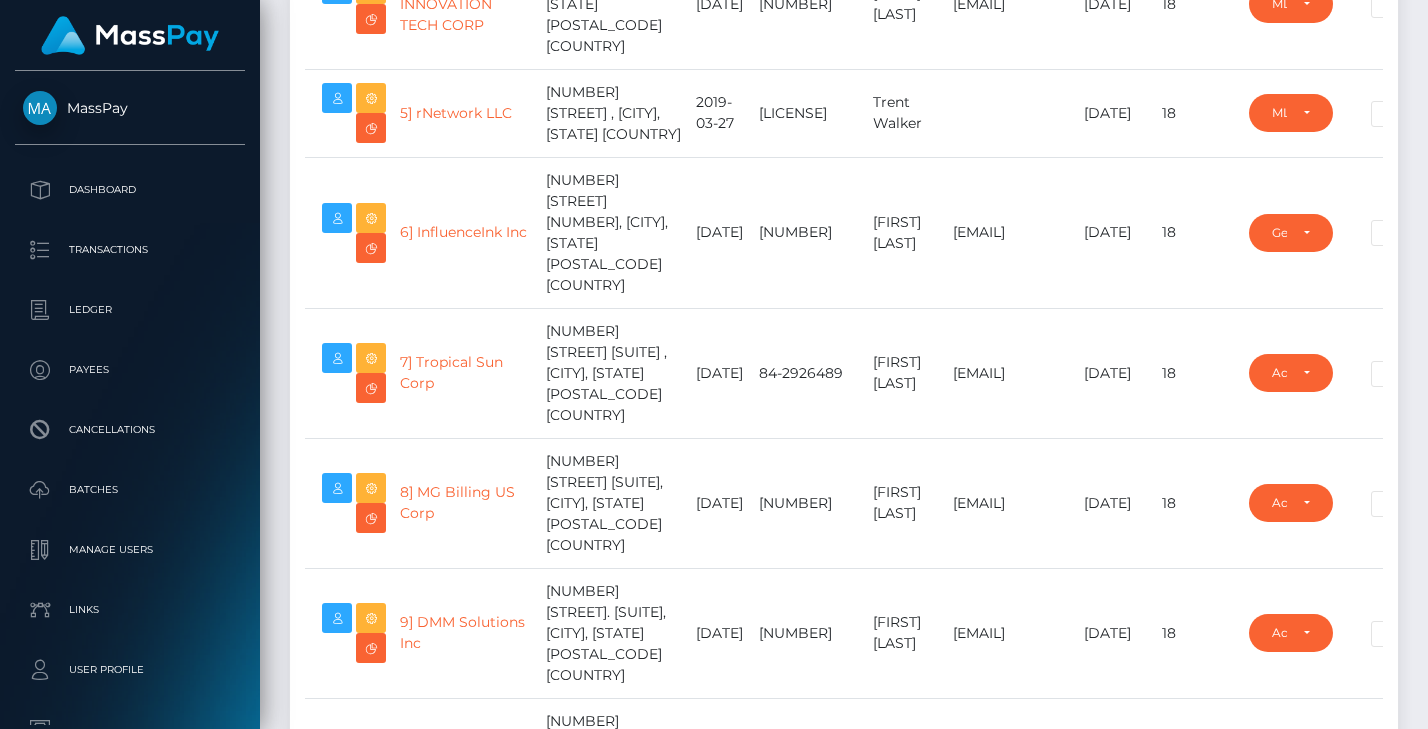 scroll, scrollTop: 0, scrollLeft: 0, axis: both 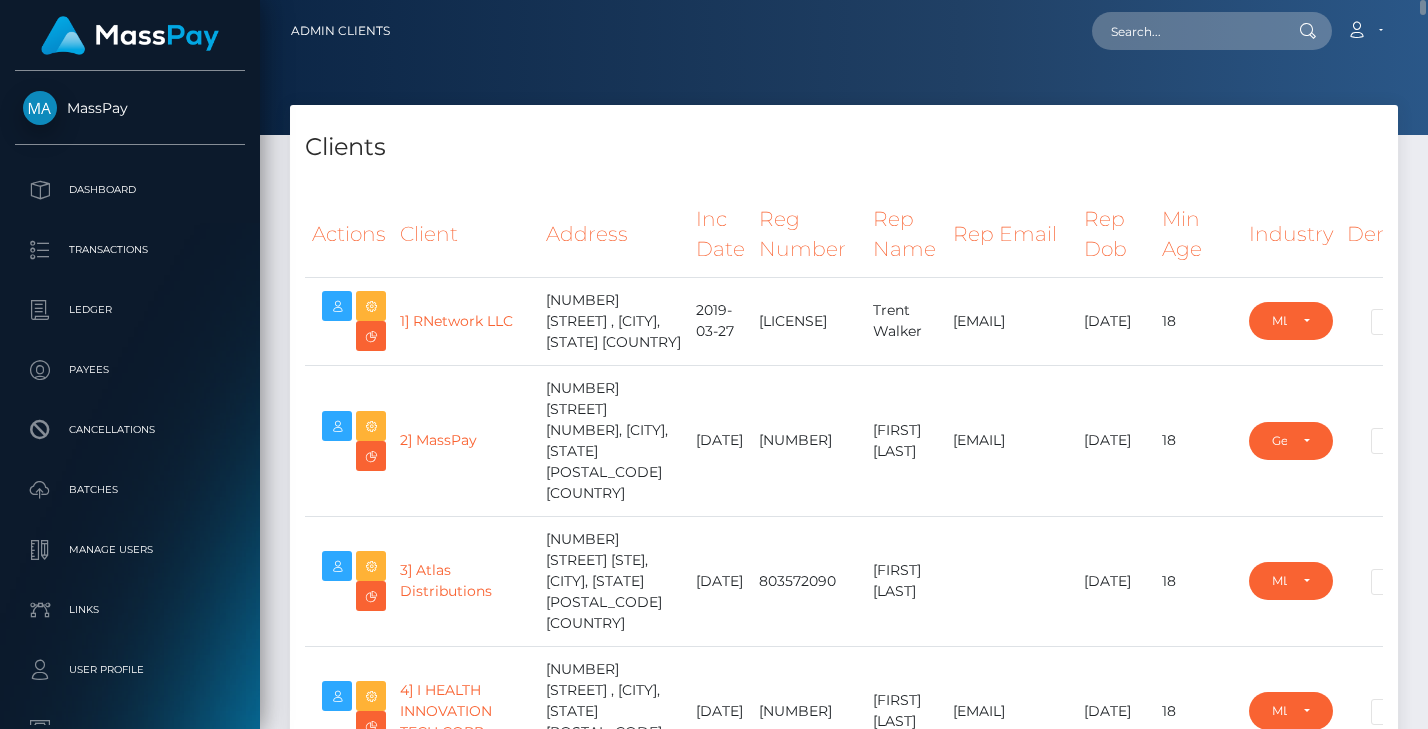 click on "Clients" at bounding box center (844, 147) 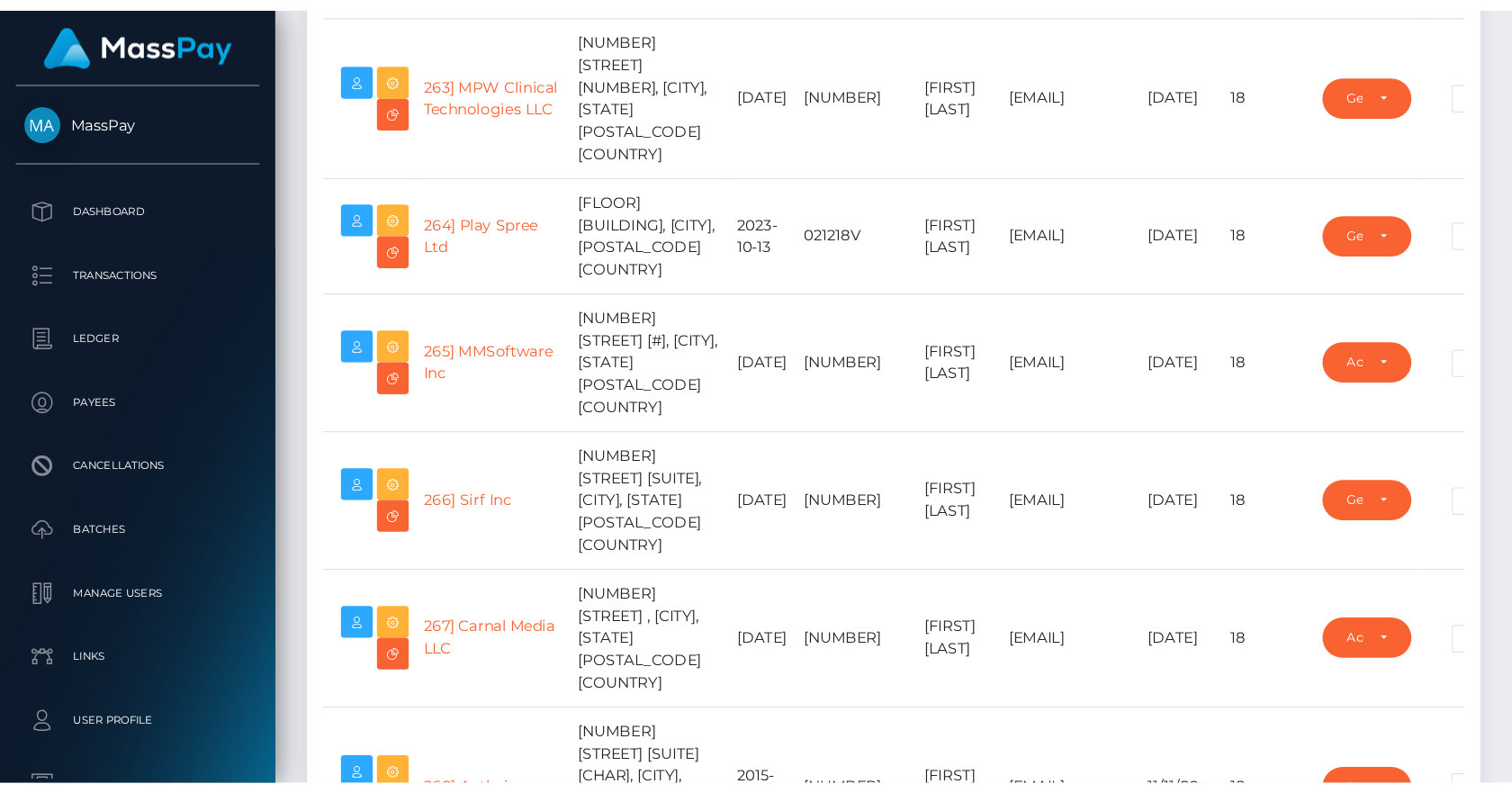 scroll, scrollTop: 29474, scrollLeft: 0, axis: vertical 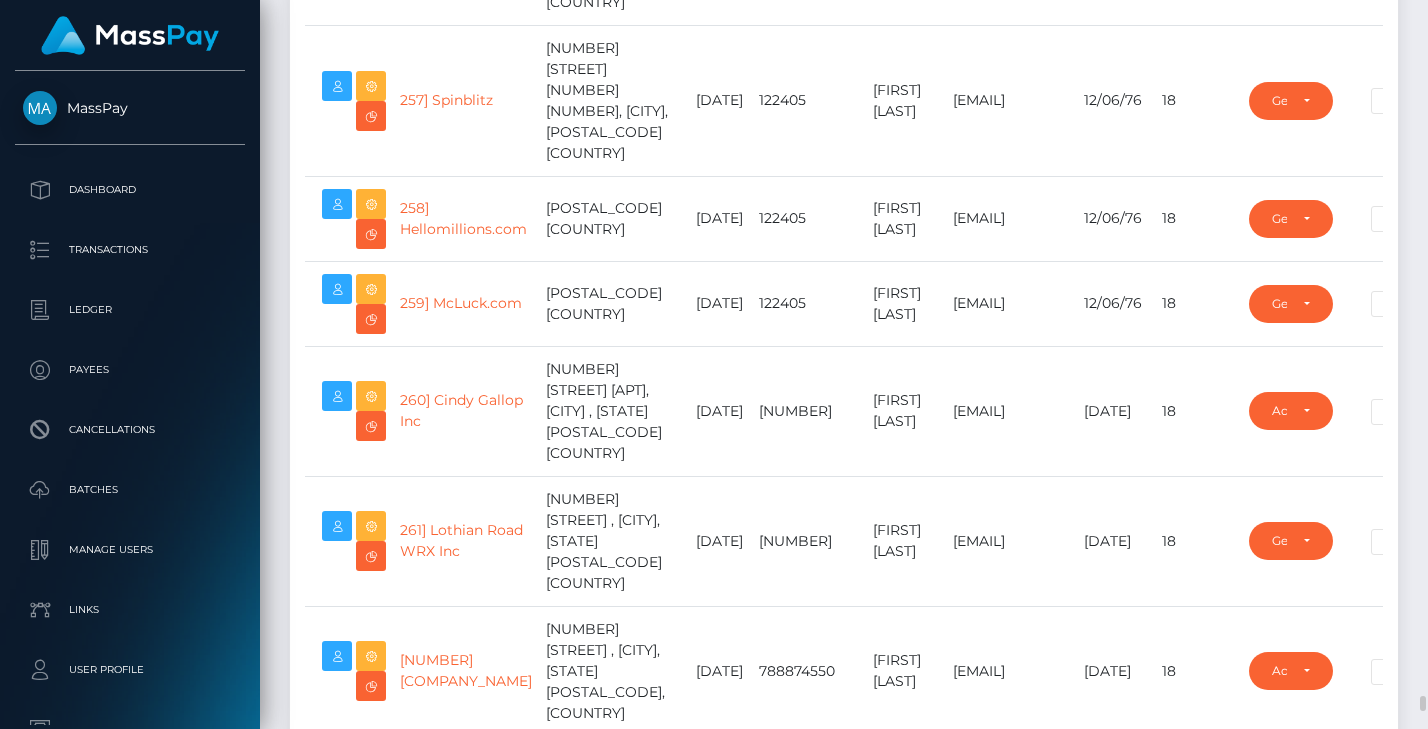click on "338] Whop Inc" at bounding box center [466, 10479] 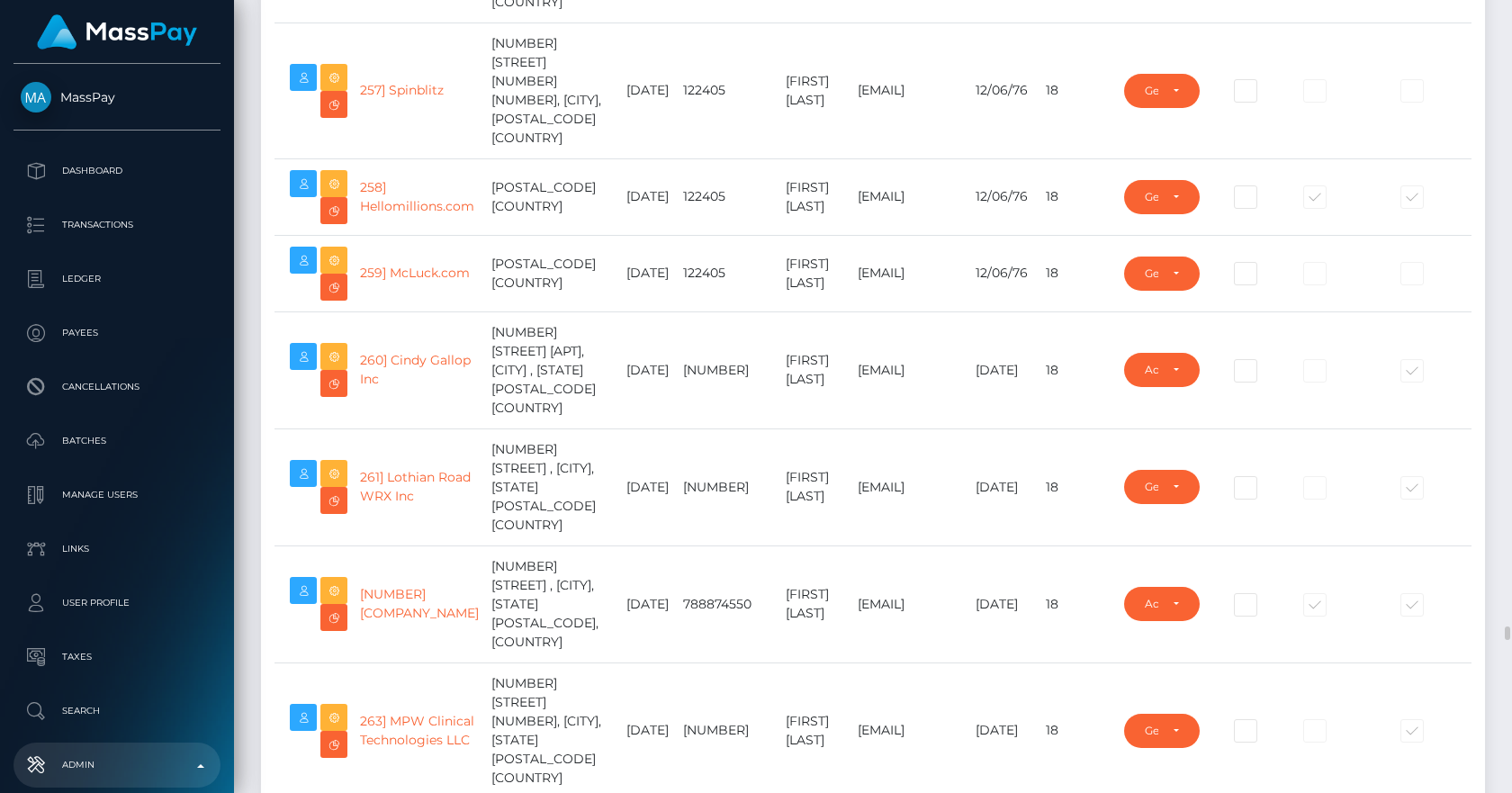 scroll, scrollTop: 29264, scrollLeft: 0, axis: vertical 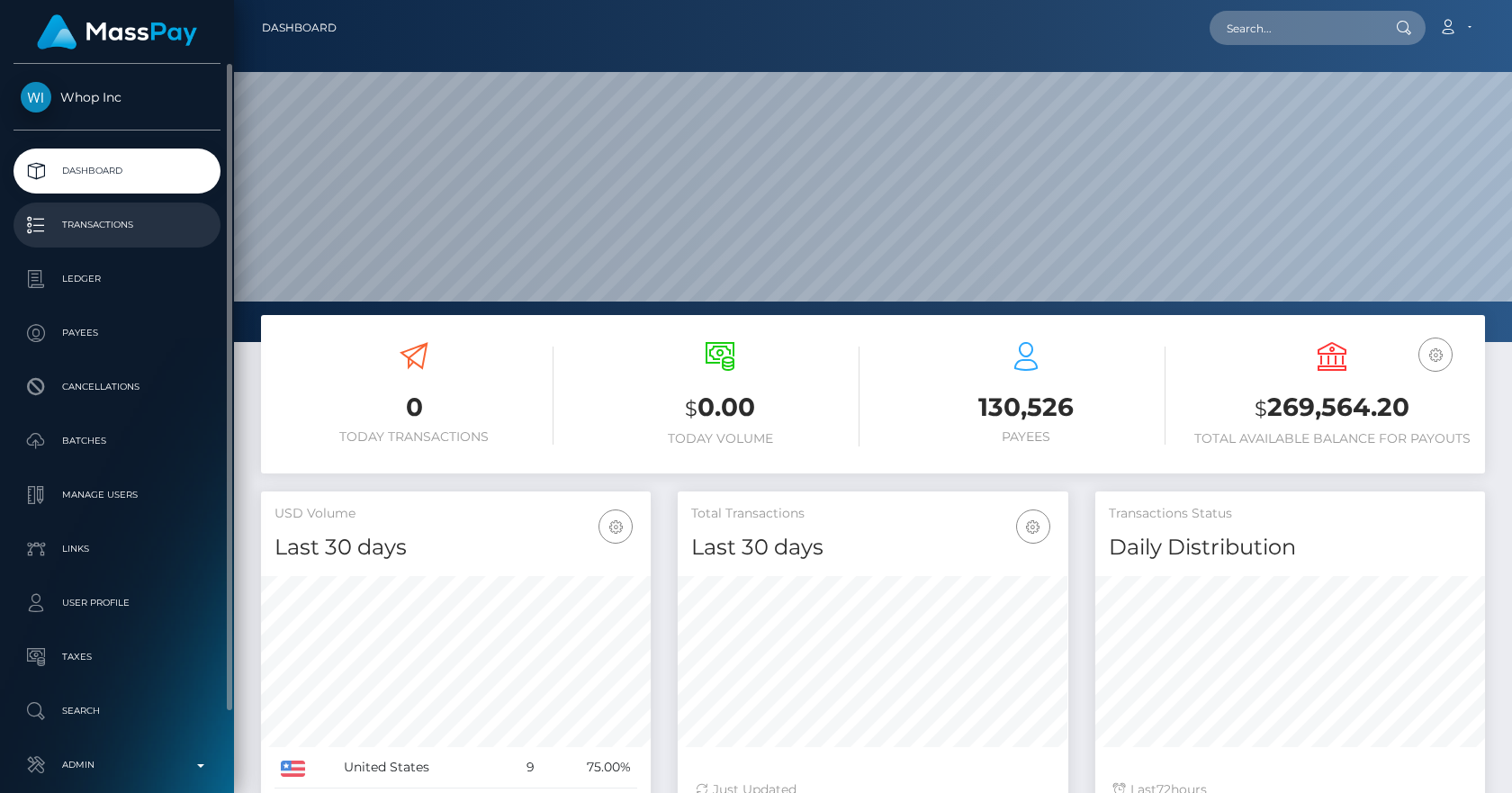 click on "Transactions" at bounding box center [117, 225] 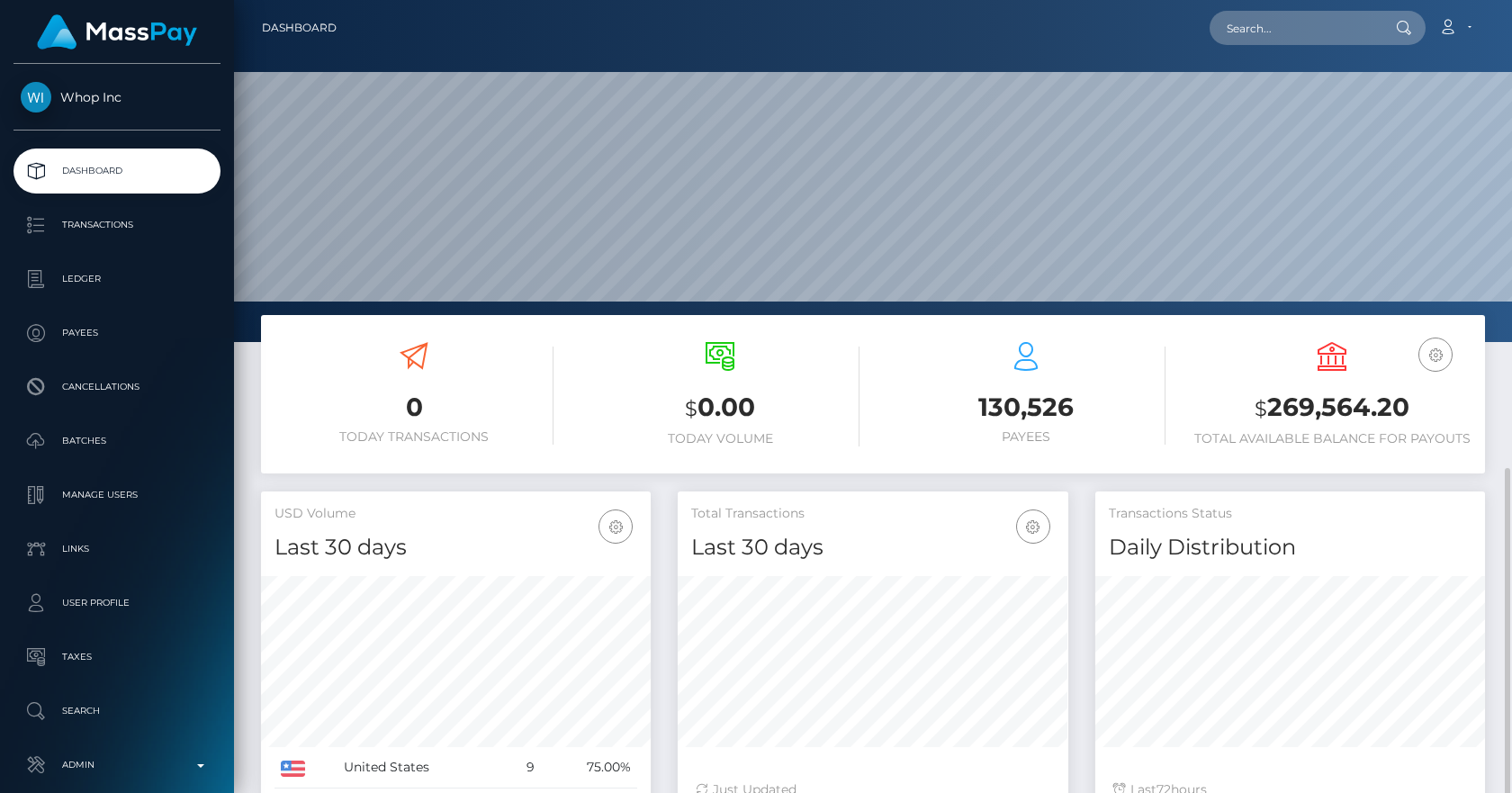 scroll, scrollTop: 267, scrollLeft: 0, axis: vertical 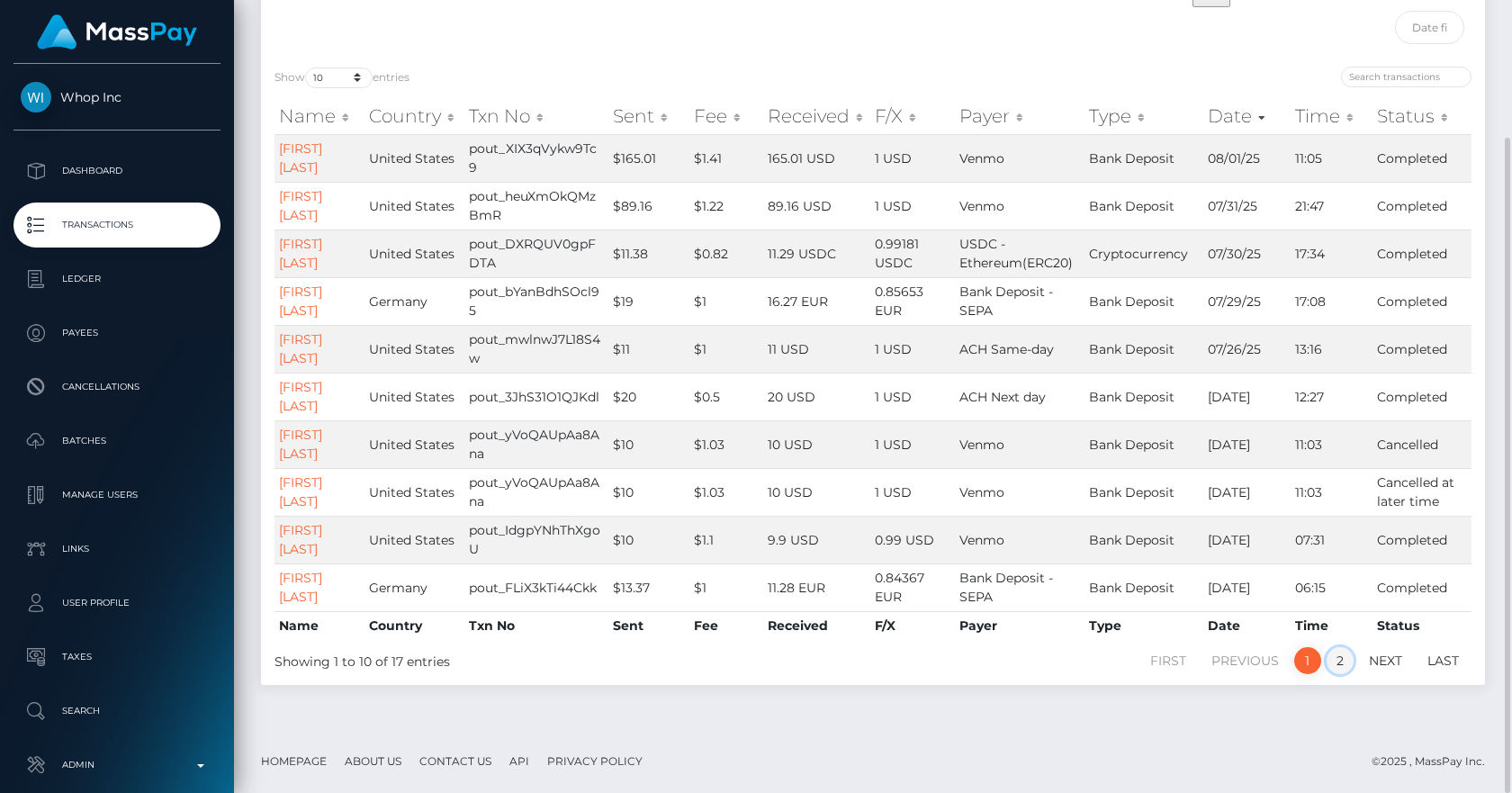 click on "2" at bounding box center (1340, 661) 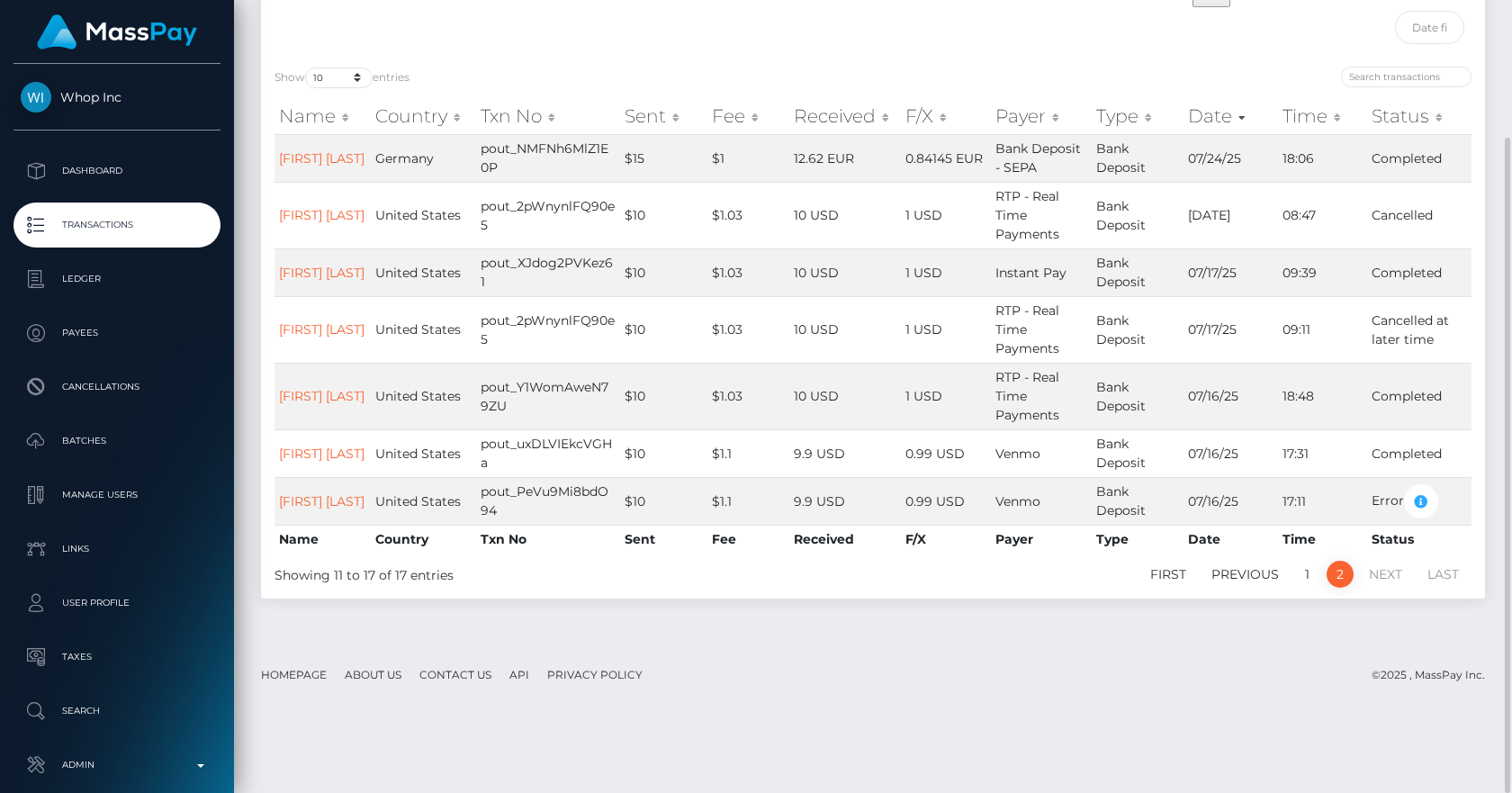 click on "Transactions" at bounding box center (567, -3) 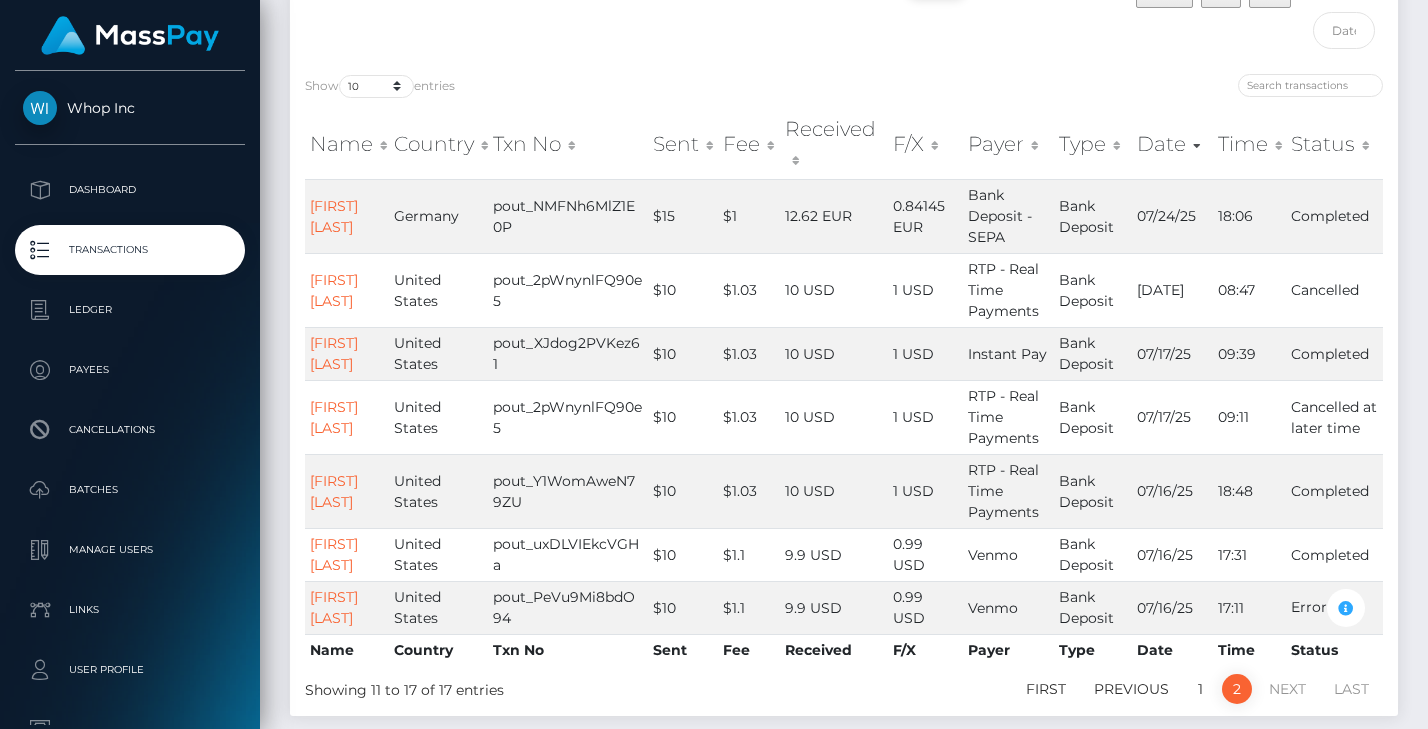 click on "Showing 11 to 17 of 17 entries" at bounding box center [521, 686] 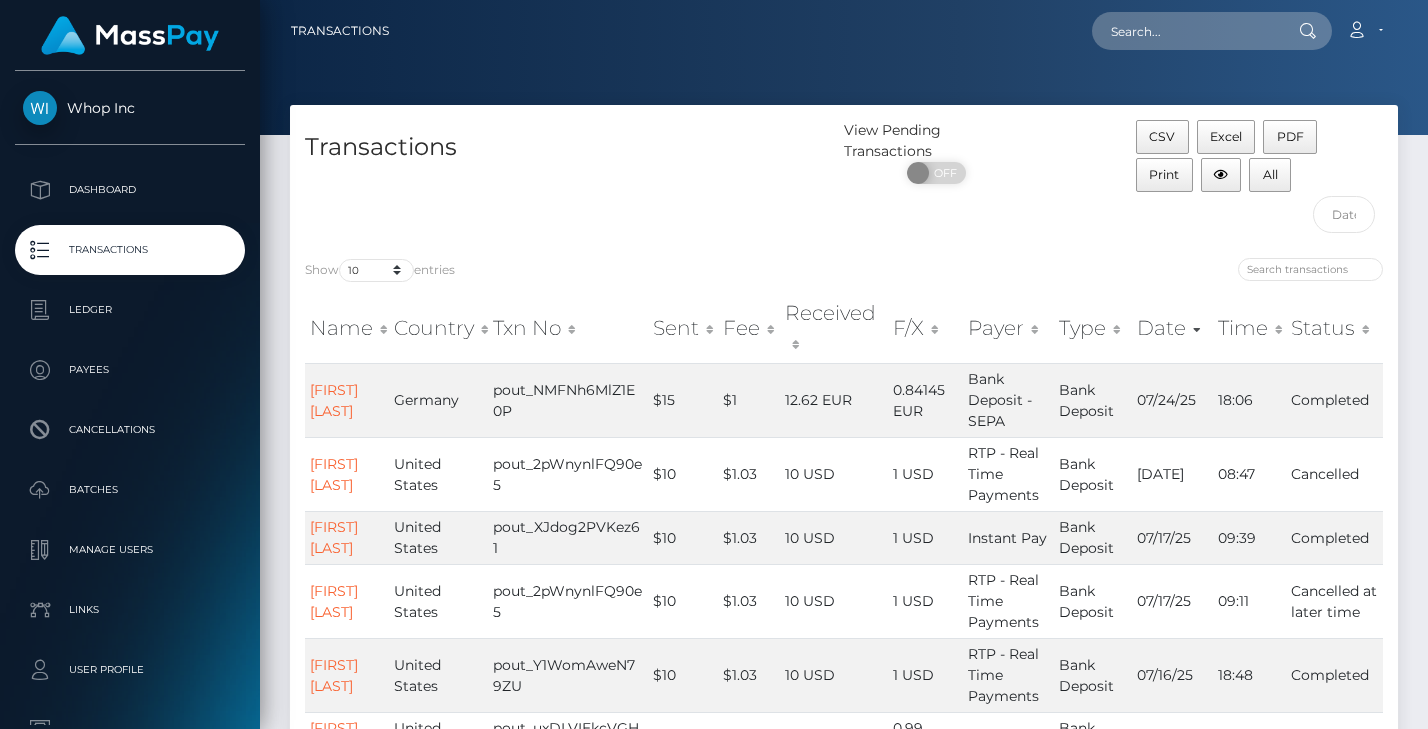 scroll, scrollTop: 291, scrollLeft: 0, axis: vertical 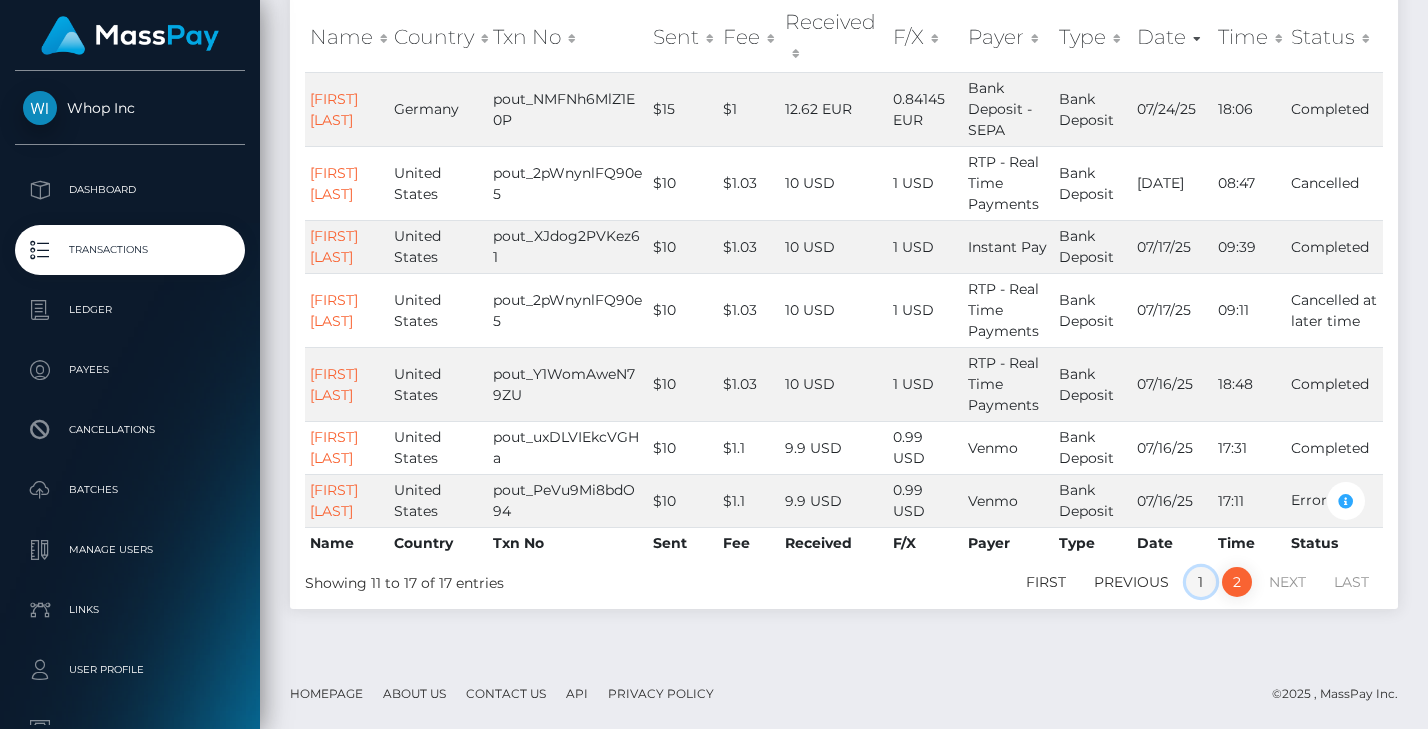 click on "1" at bounding box center (1201, 582) 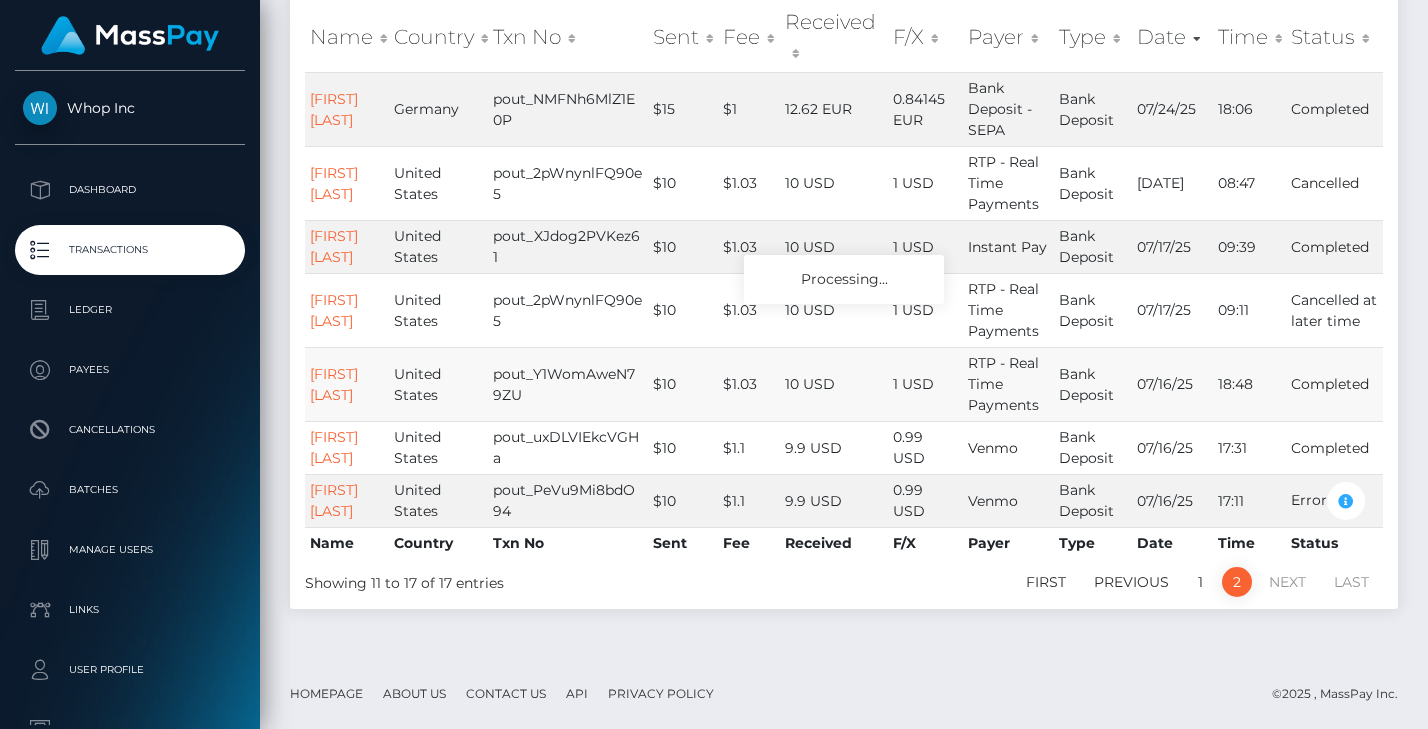 scroll, scrollTop: 366, scrollLeft: 0, axis: vertical 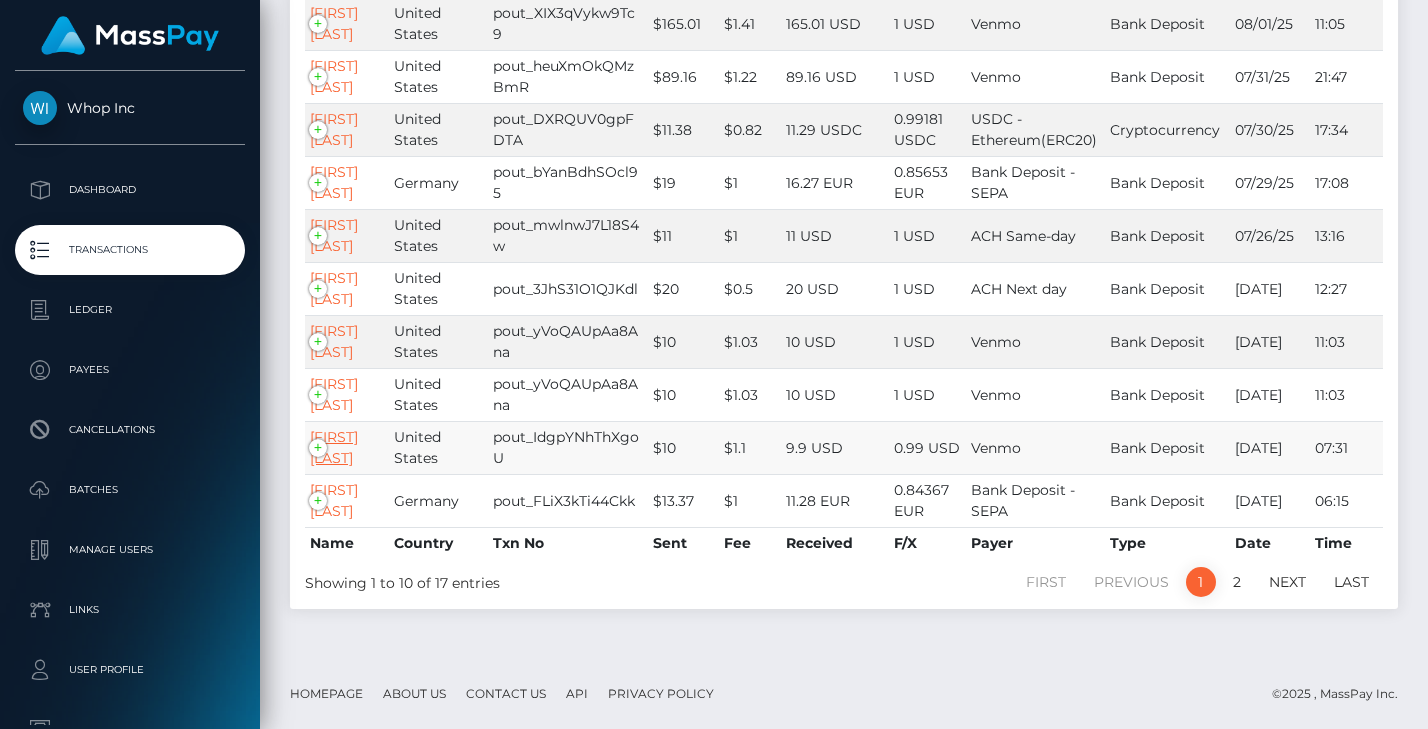 click on "[FIRST] [LAST]" at bounding box center (334, 447) 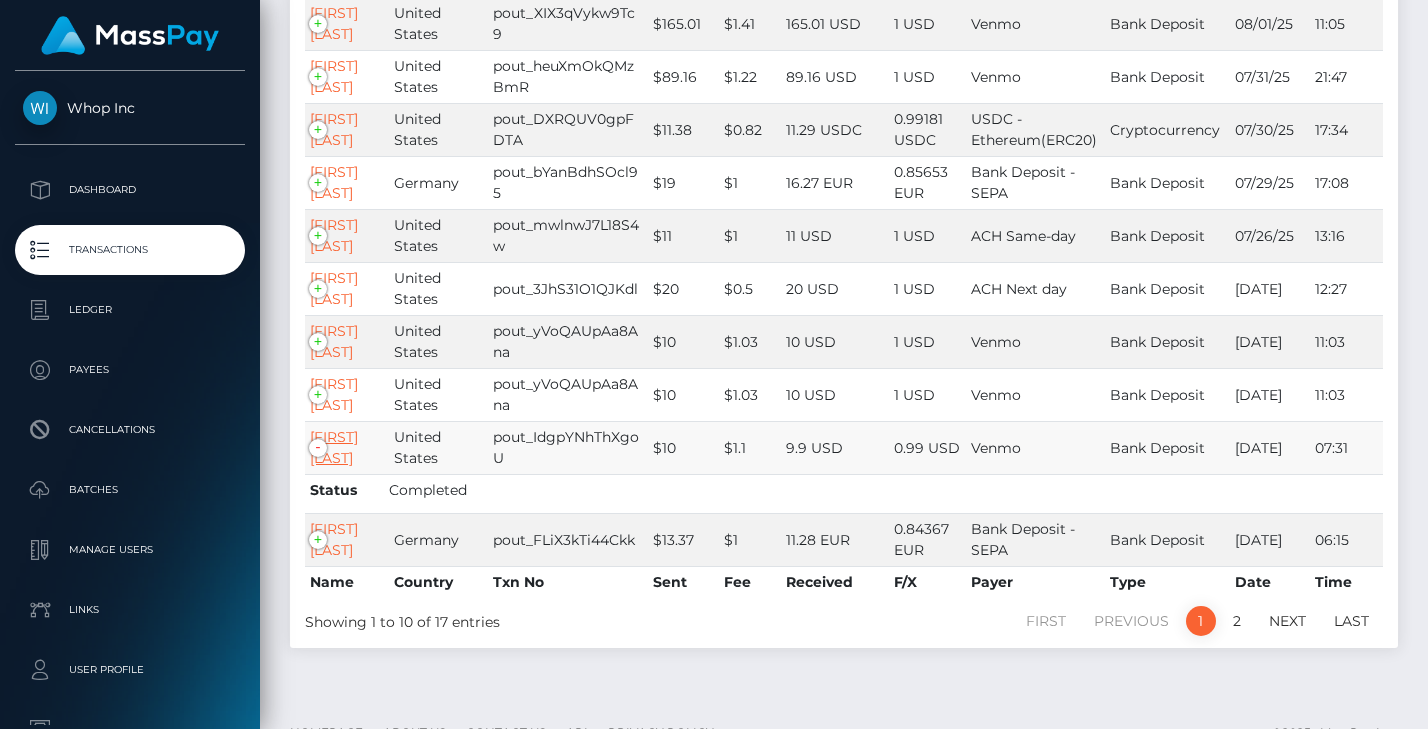 click on "[FIRST] [LAST]" at bounding box center (334, 447) 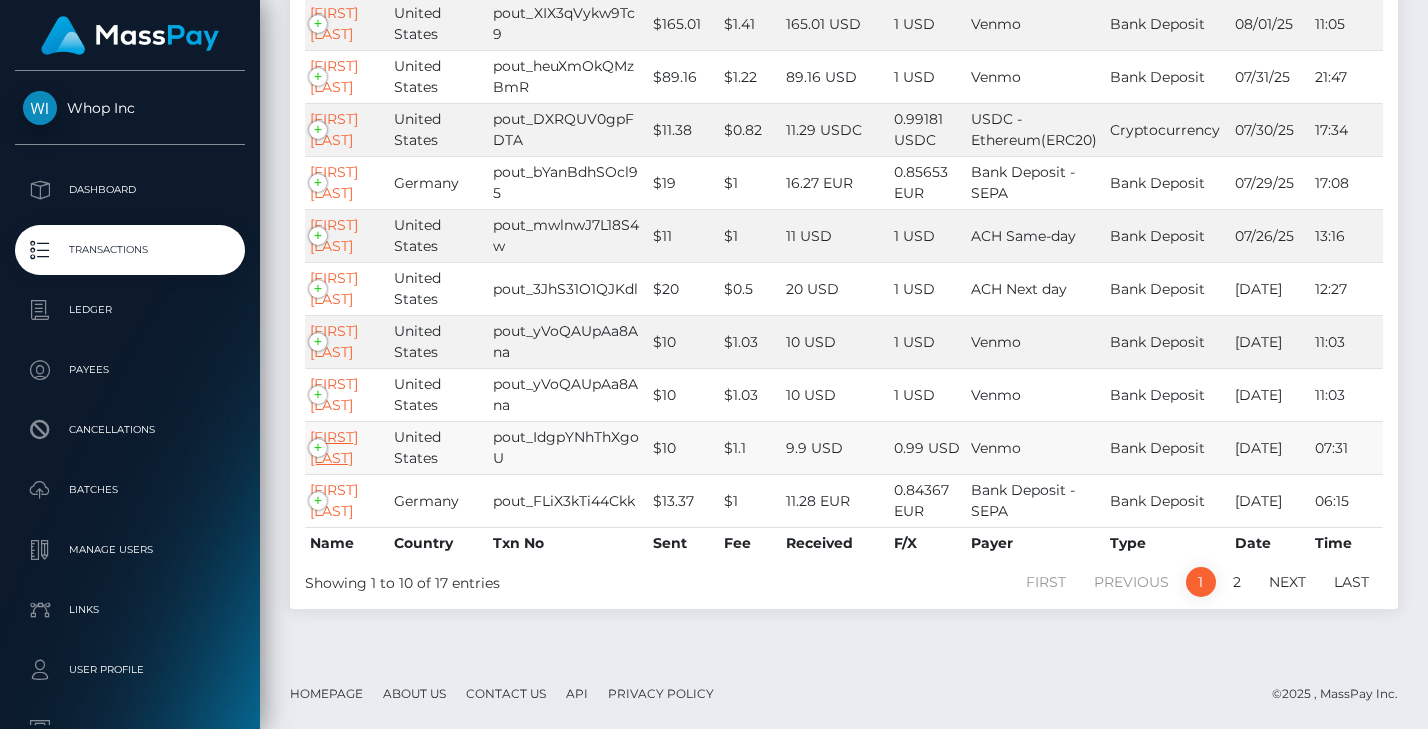 click on "[FIRST] [LAST]" at bounding box center [334, 447] 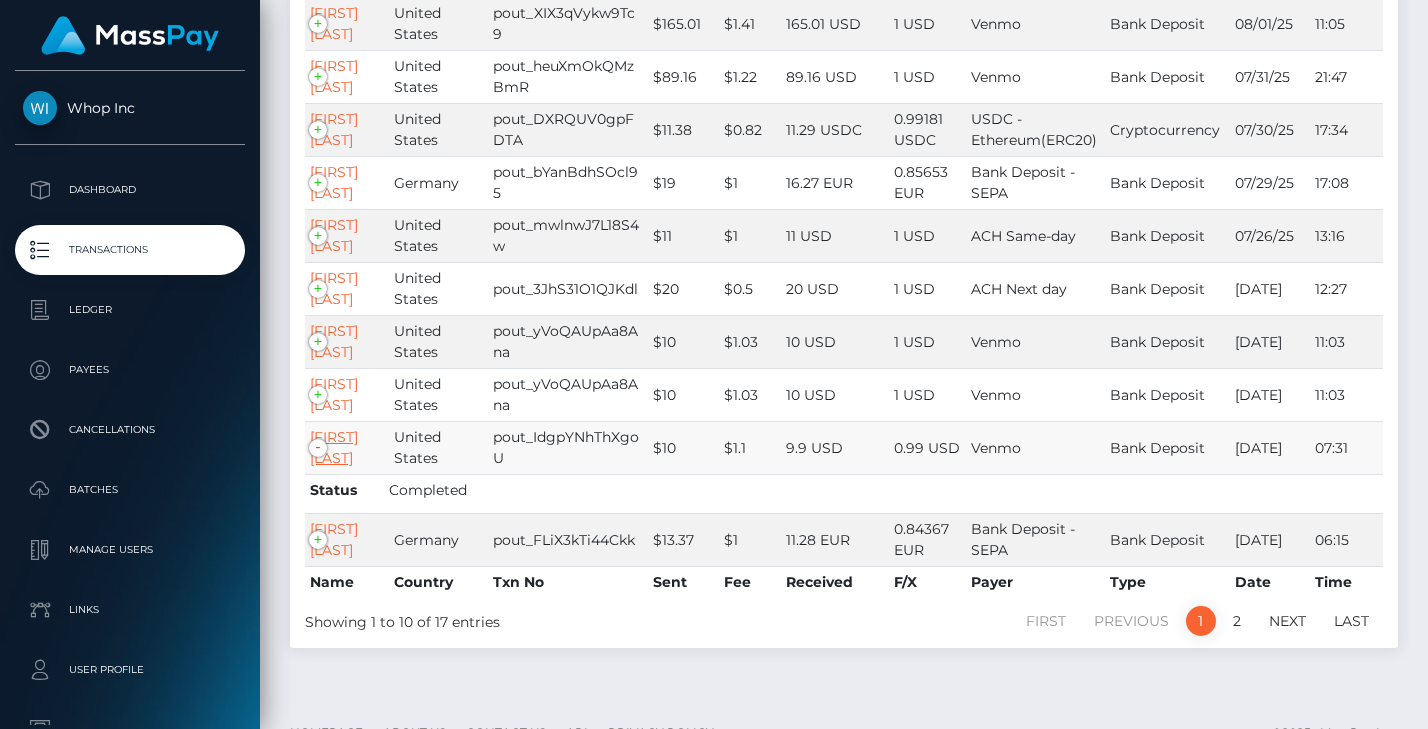 click on "[FIRST] [LAST]" at bounding box center (334, 447) 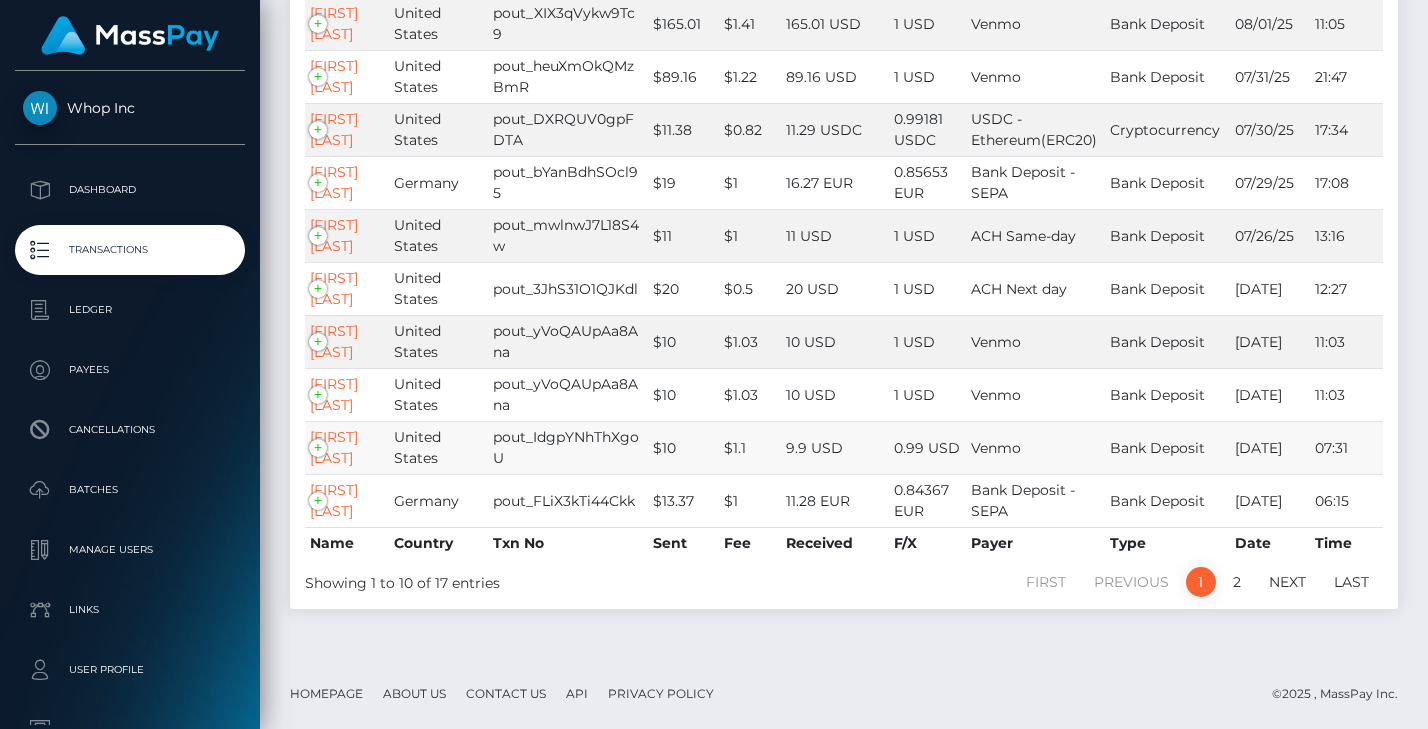 click on "United States" at bounding box center (438, 447) 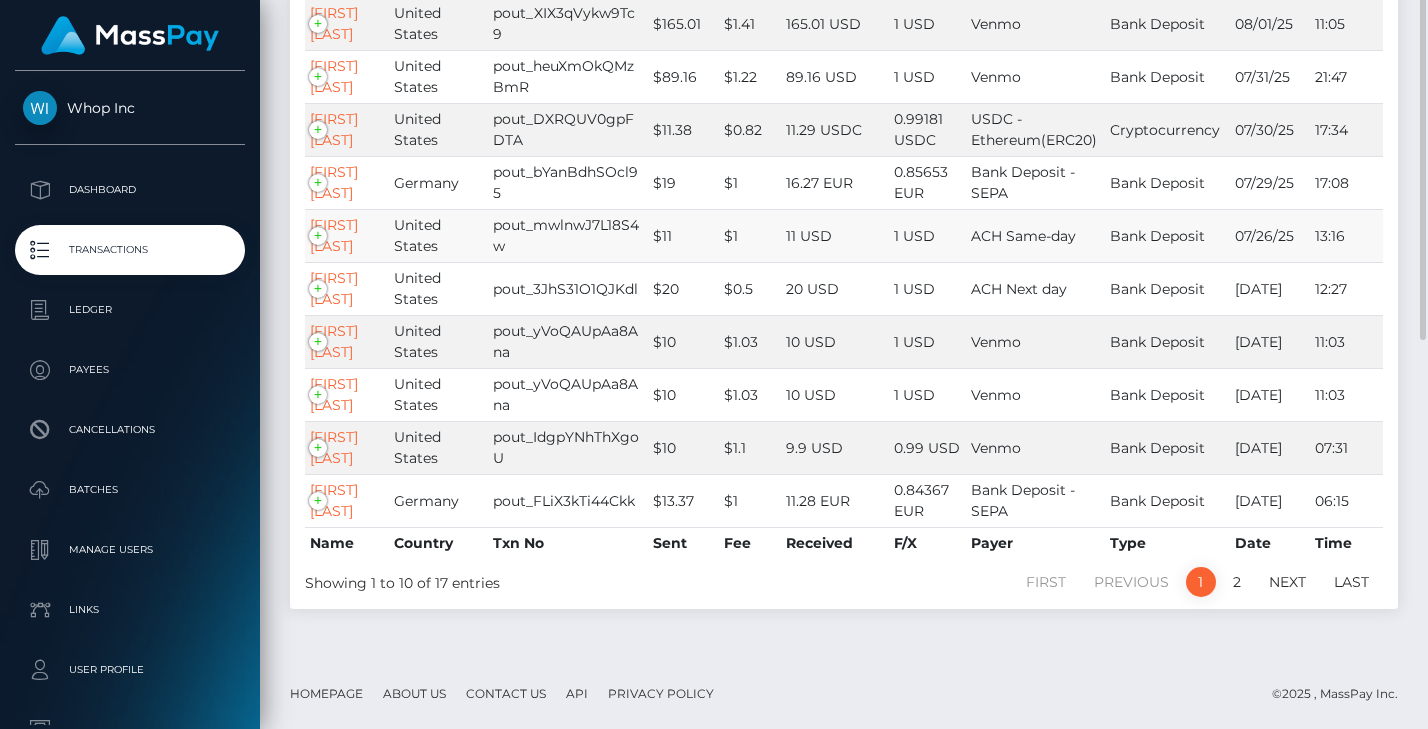 scroll, scrollTop: 0, scrollLeft: 0, axis: both 